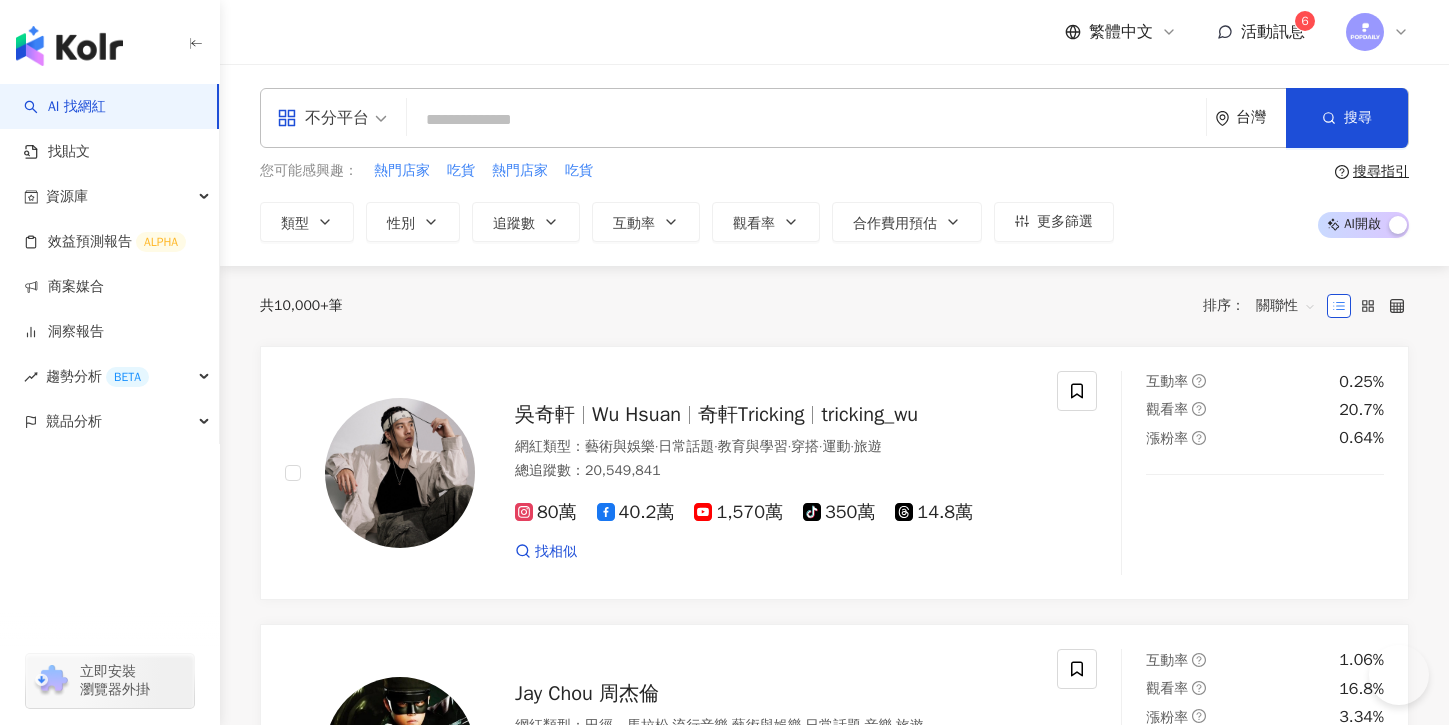 scroll, scrollTop: 0, scrollLeft: 0, axis: both 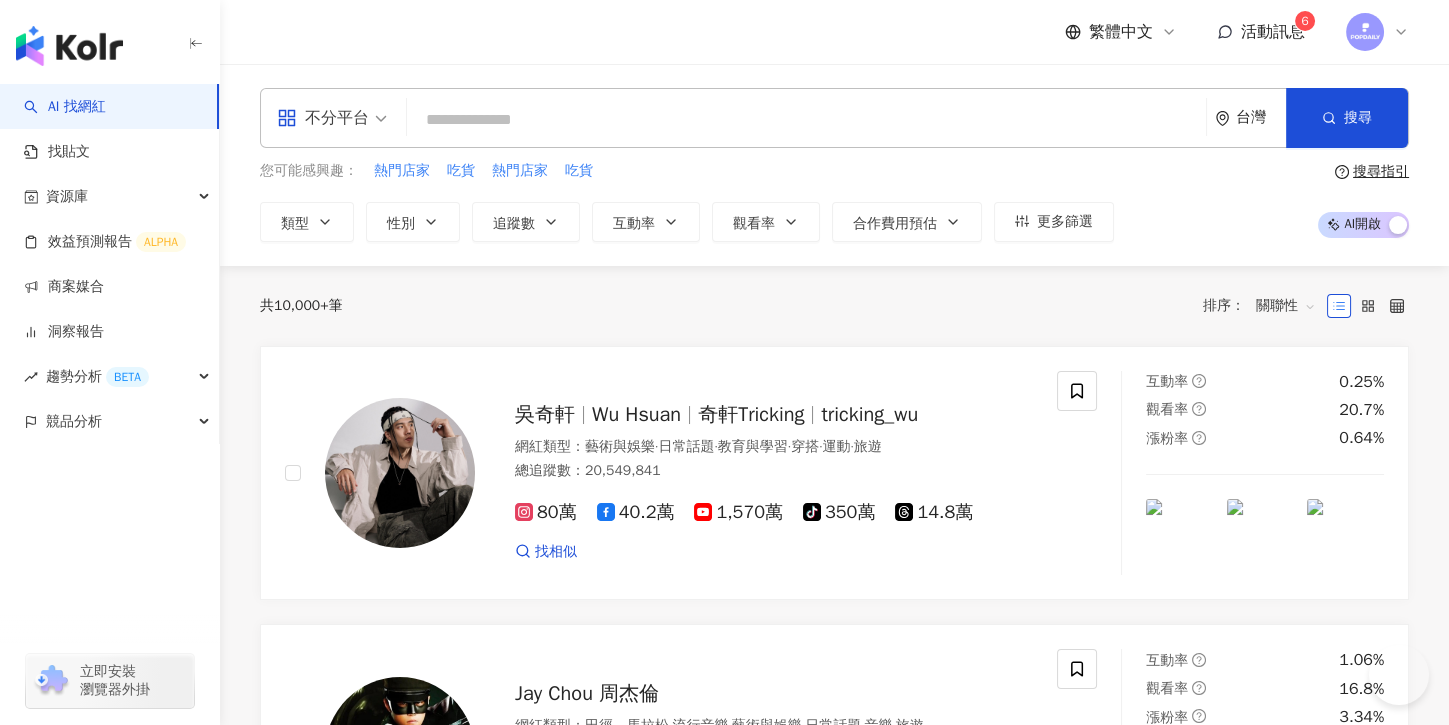 click at bounding box center [806, 120] 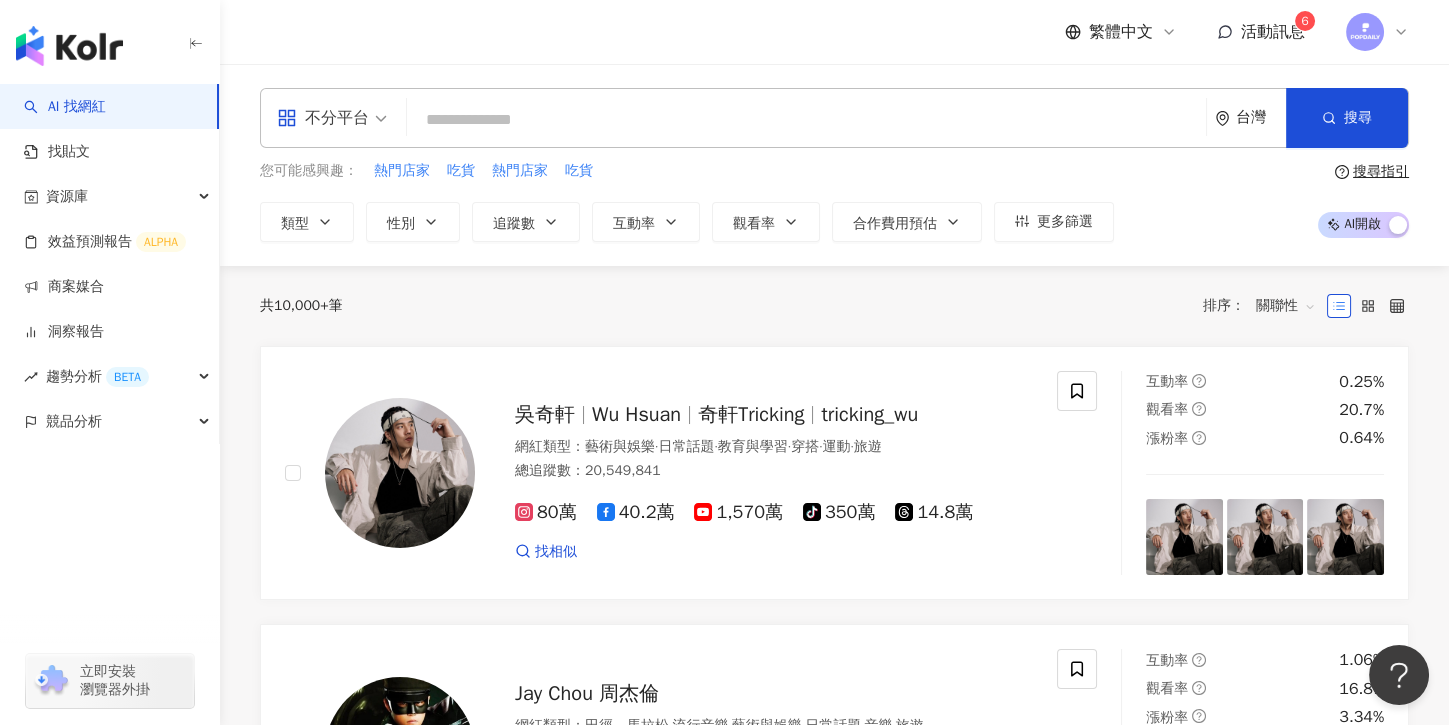 scroll, scrollTop: 0, scrollLeft: 0, axis: both 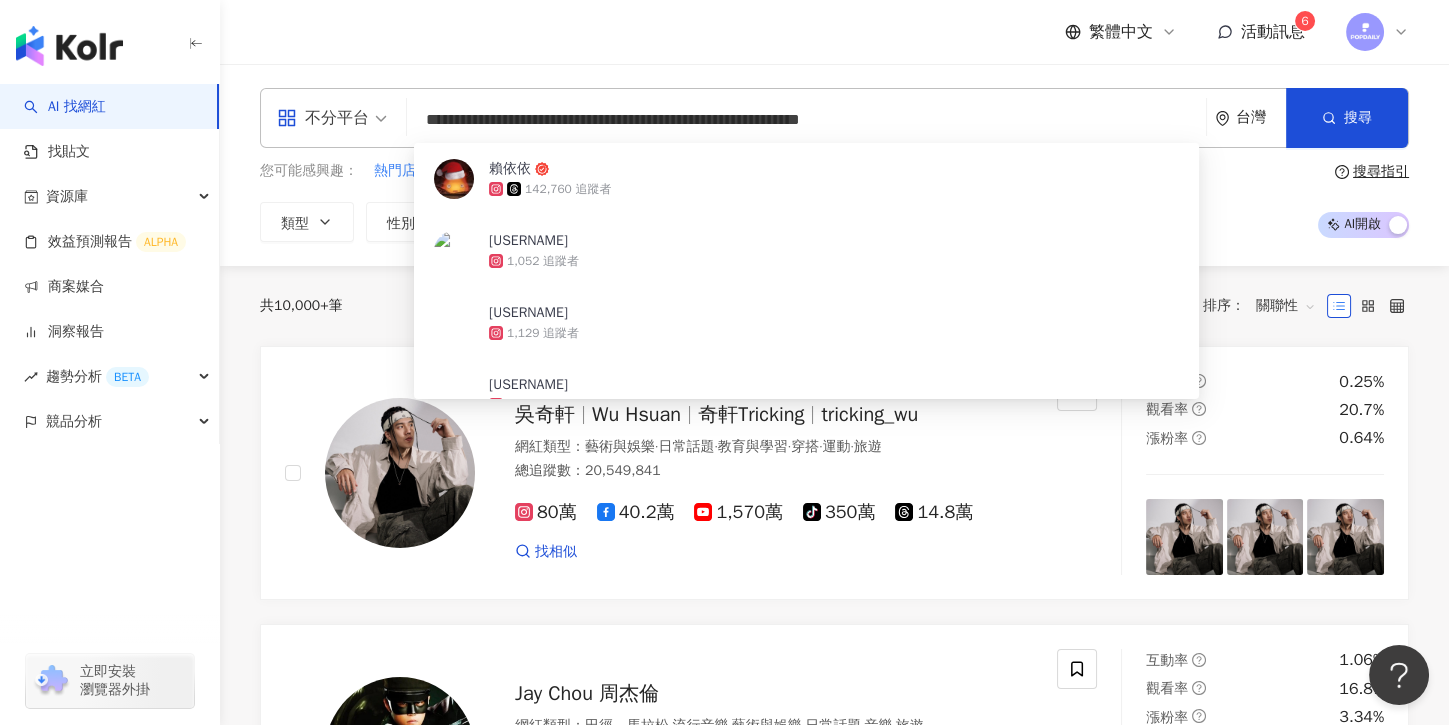 drag, startPoint x: 1049, startPoint y: 121, endPoint x: 804, endPoint y: 120, distance: 245.00204 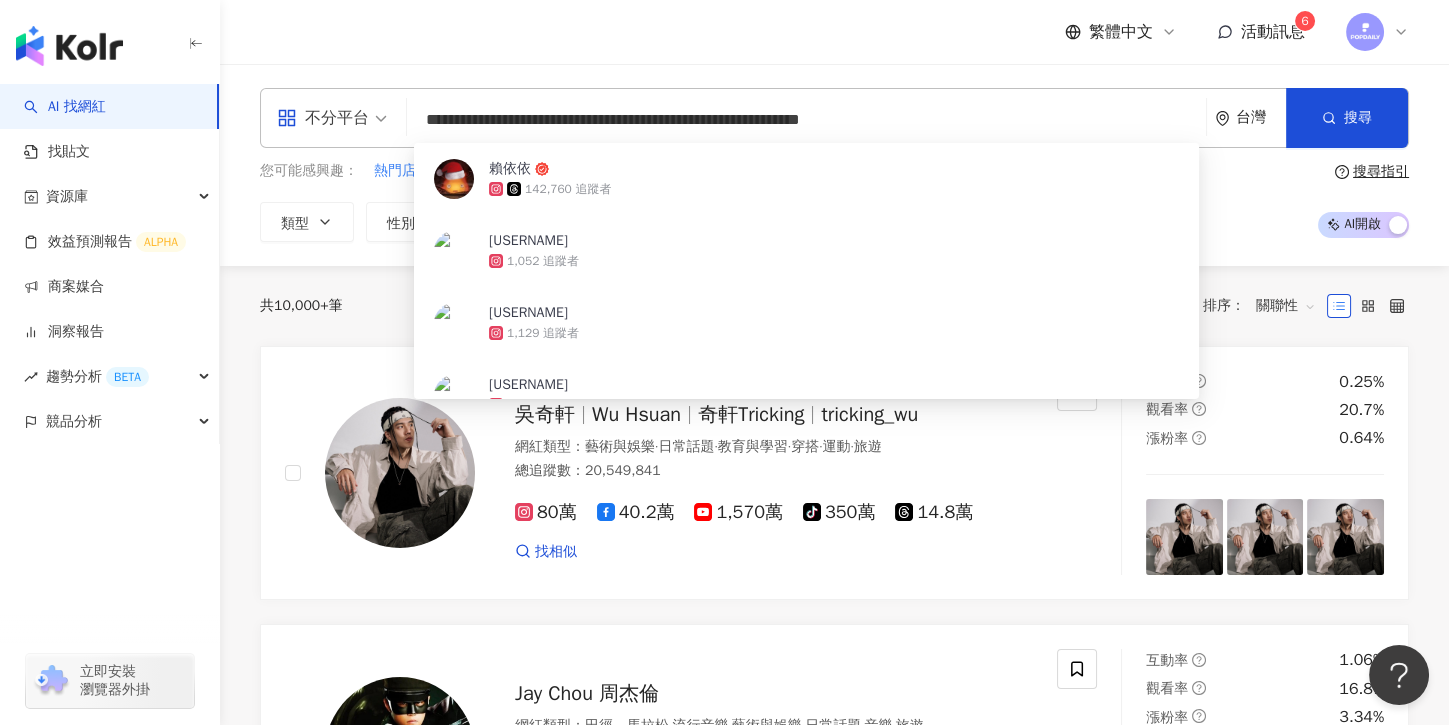 click on "**********" at bounding box center (806, 120) 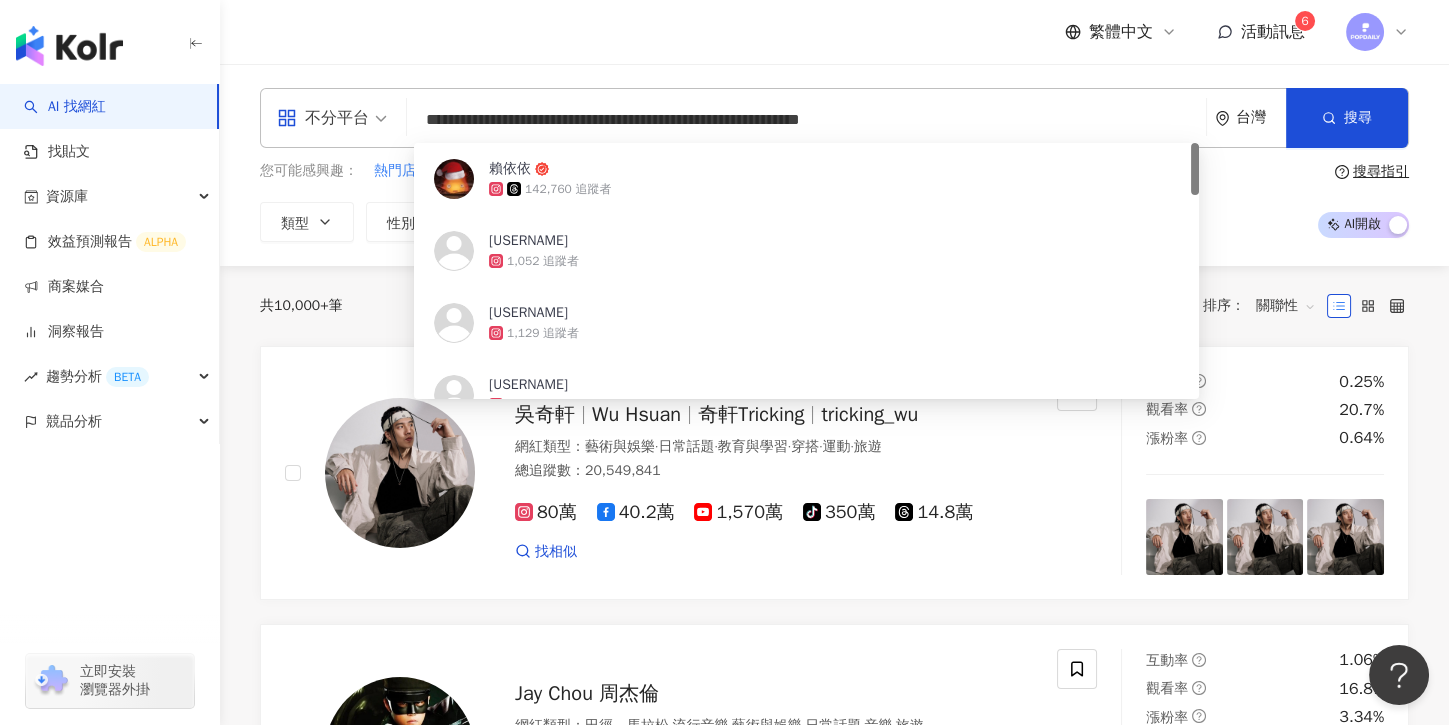 click on "**********" at bounding box center [806, 120] 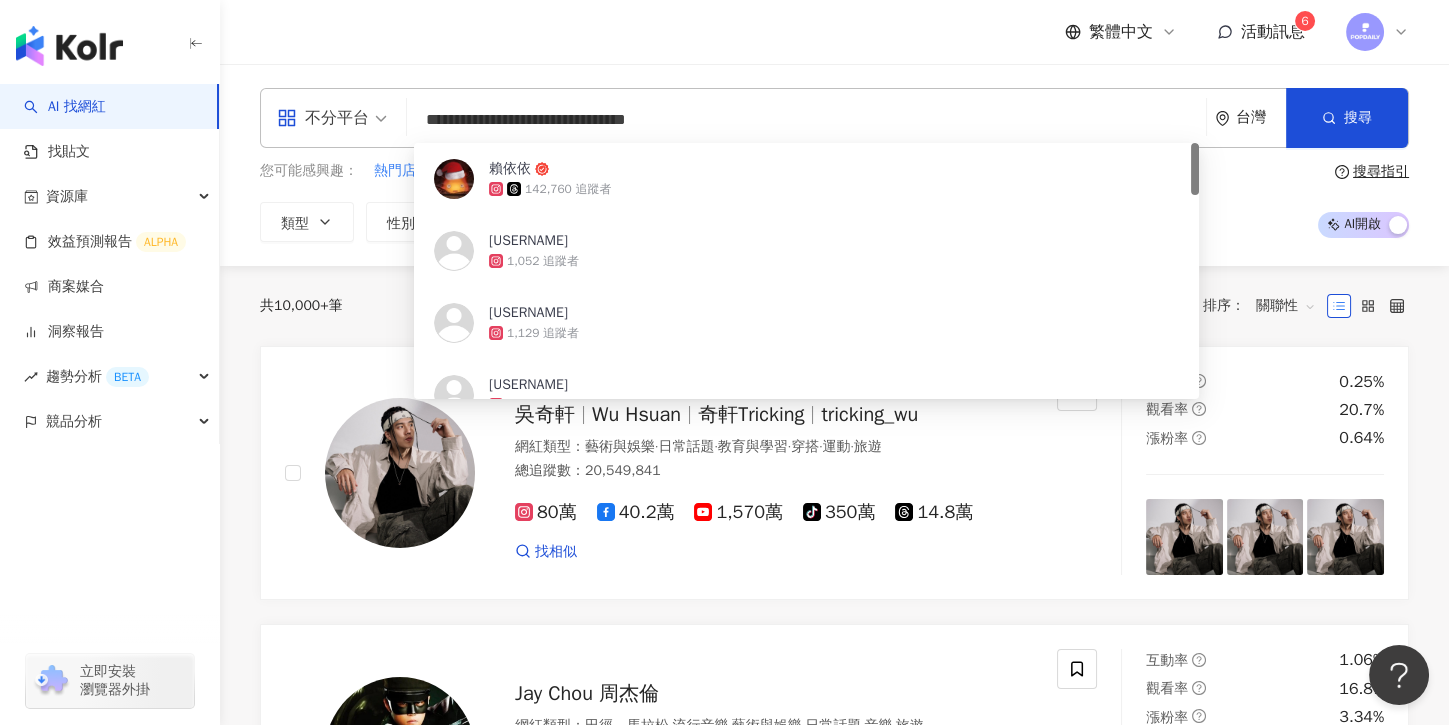 type on "**********" 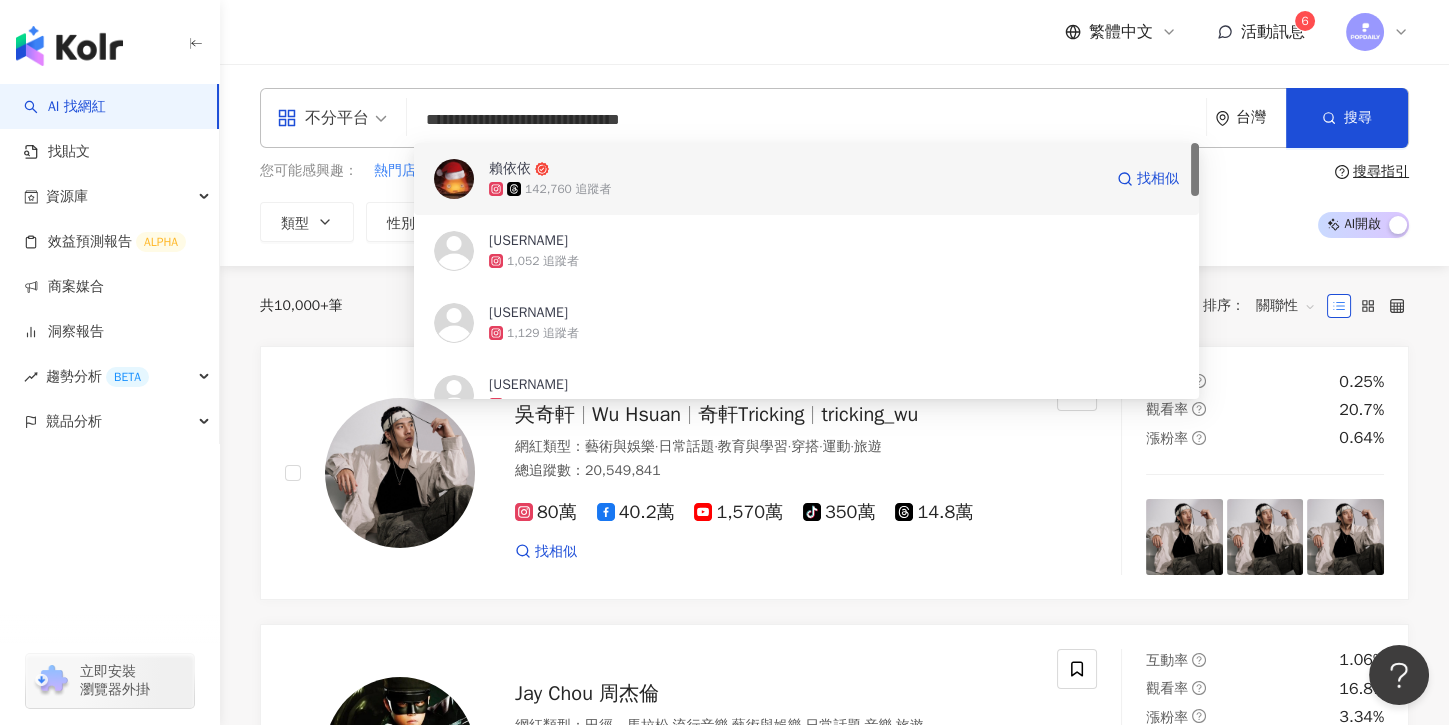 click on "142,760   追蹤者" at bounding box center [795, 189] 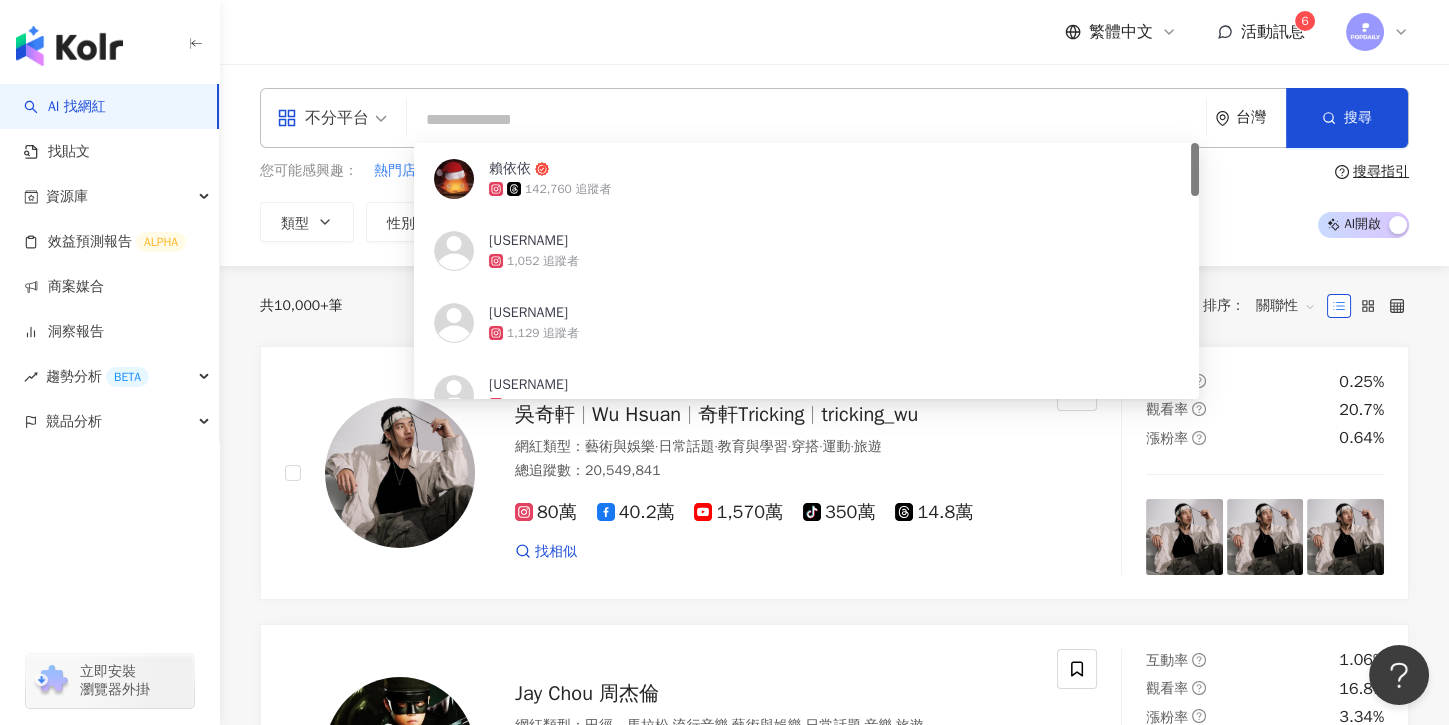 paste on "**********" 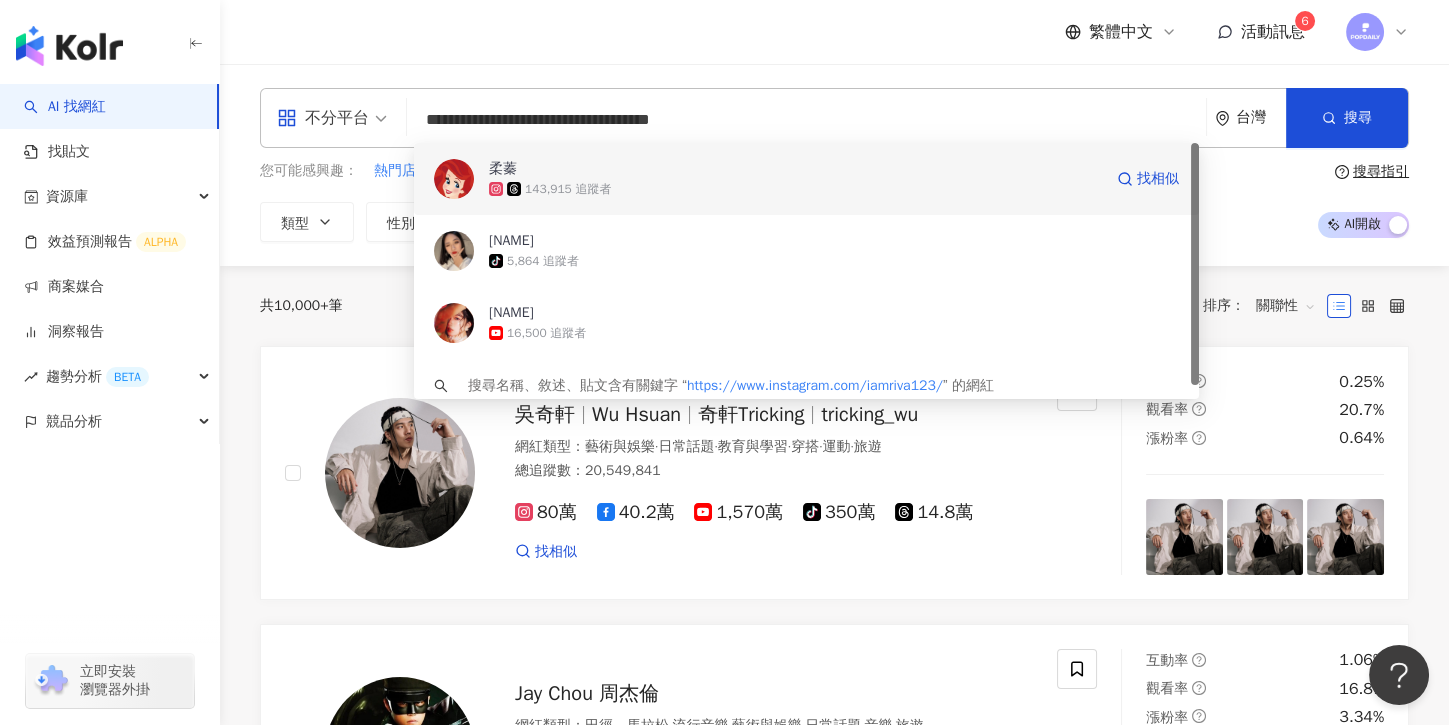click on "143,915   追蹤者" at bounding box center (795, 189) 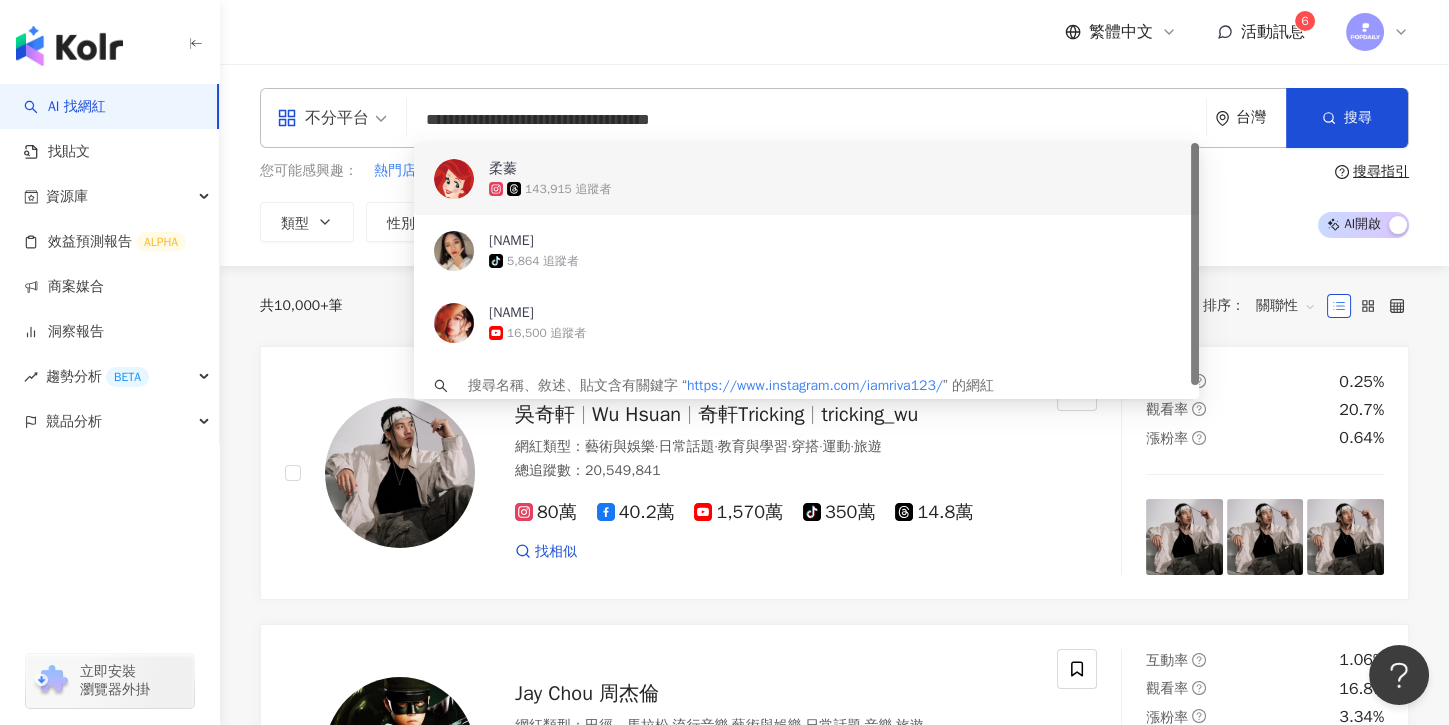 type 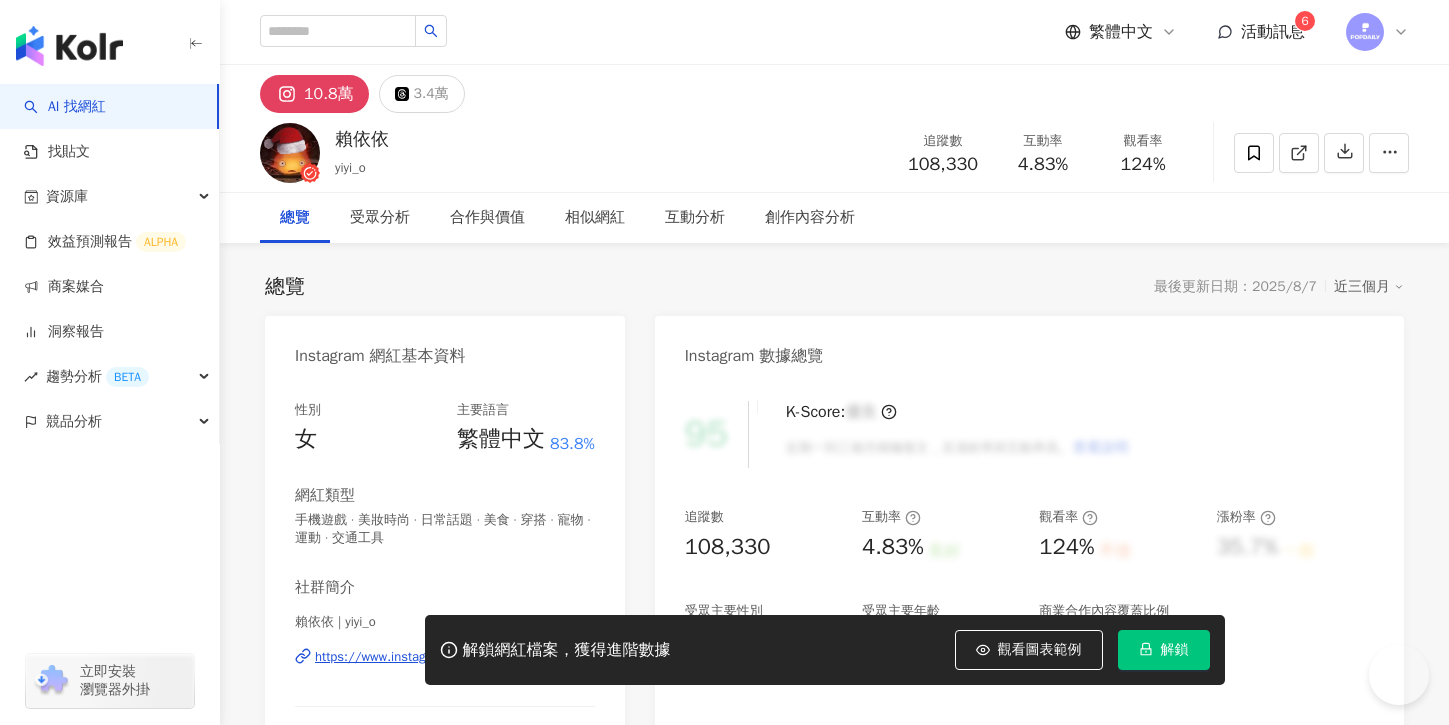 scroll, scrollTop: 0, scrollLeft: 0, axis: both 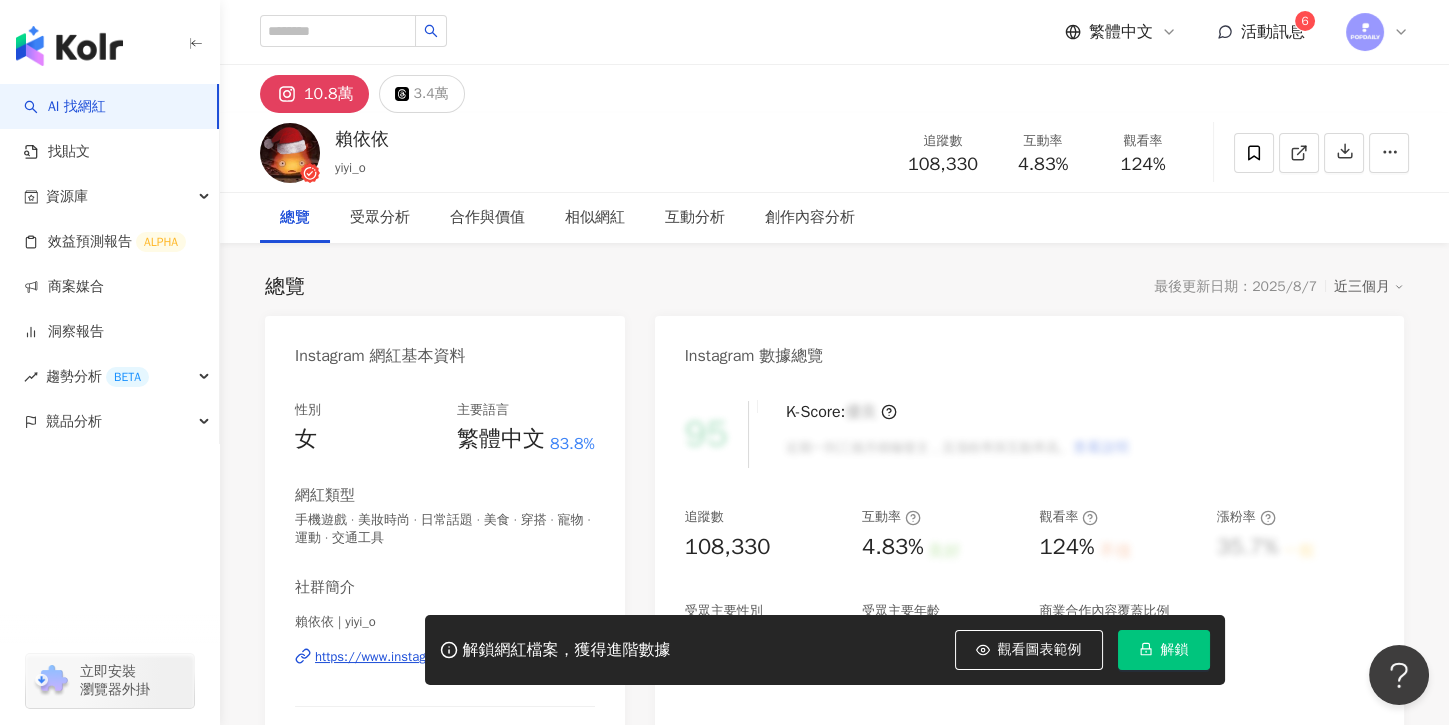 click on "解鎖" at bounding box center (1164, 650) 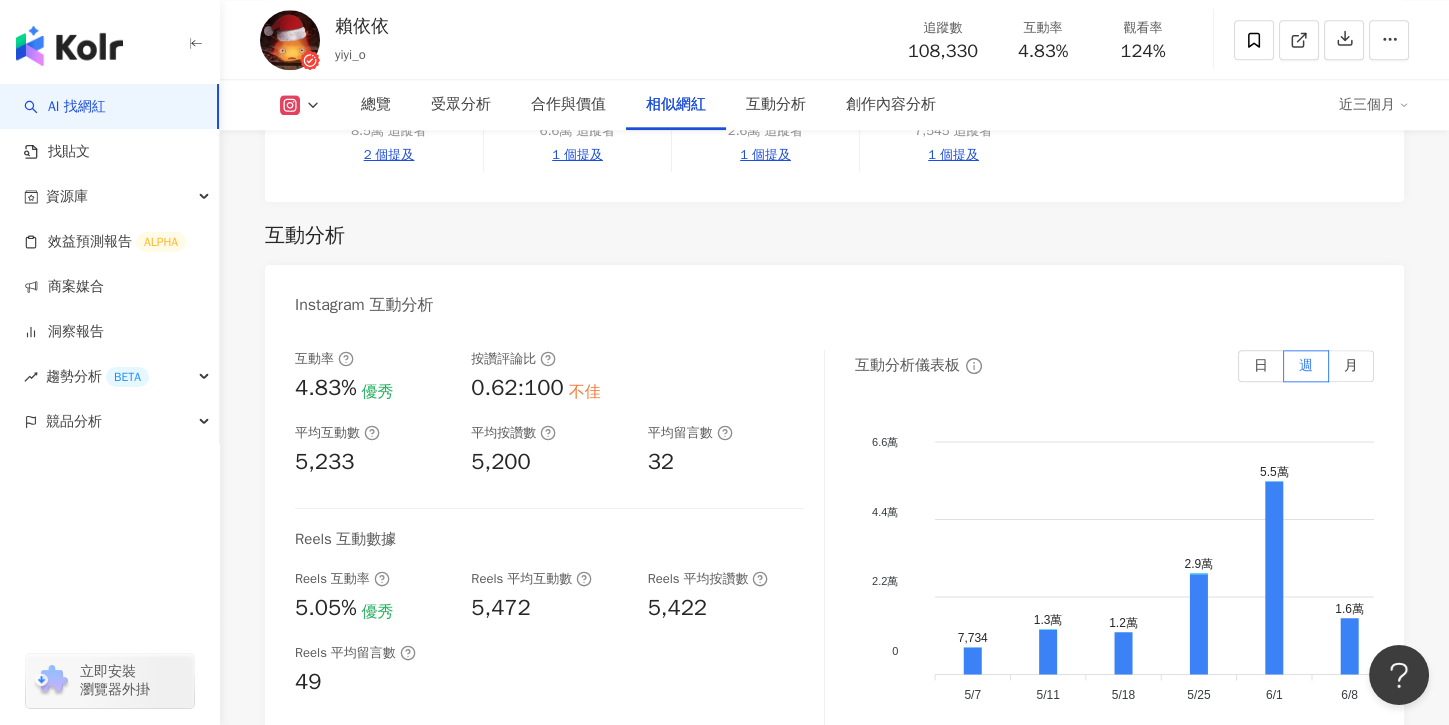scroll, scrollTop: 2736, scrollLeft: 0, axis: vertical 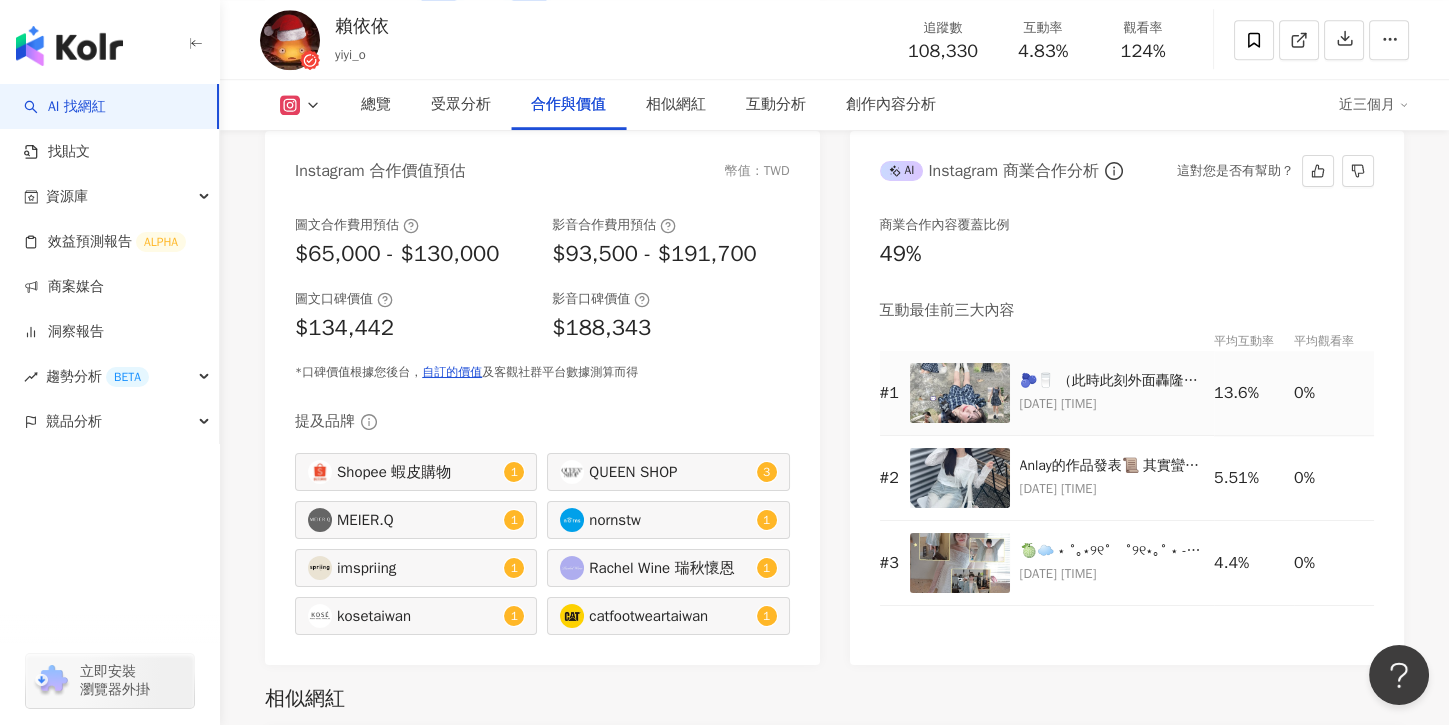 click on "0%" at bounding box center [1329, 393] 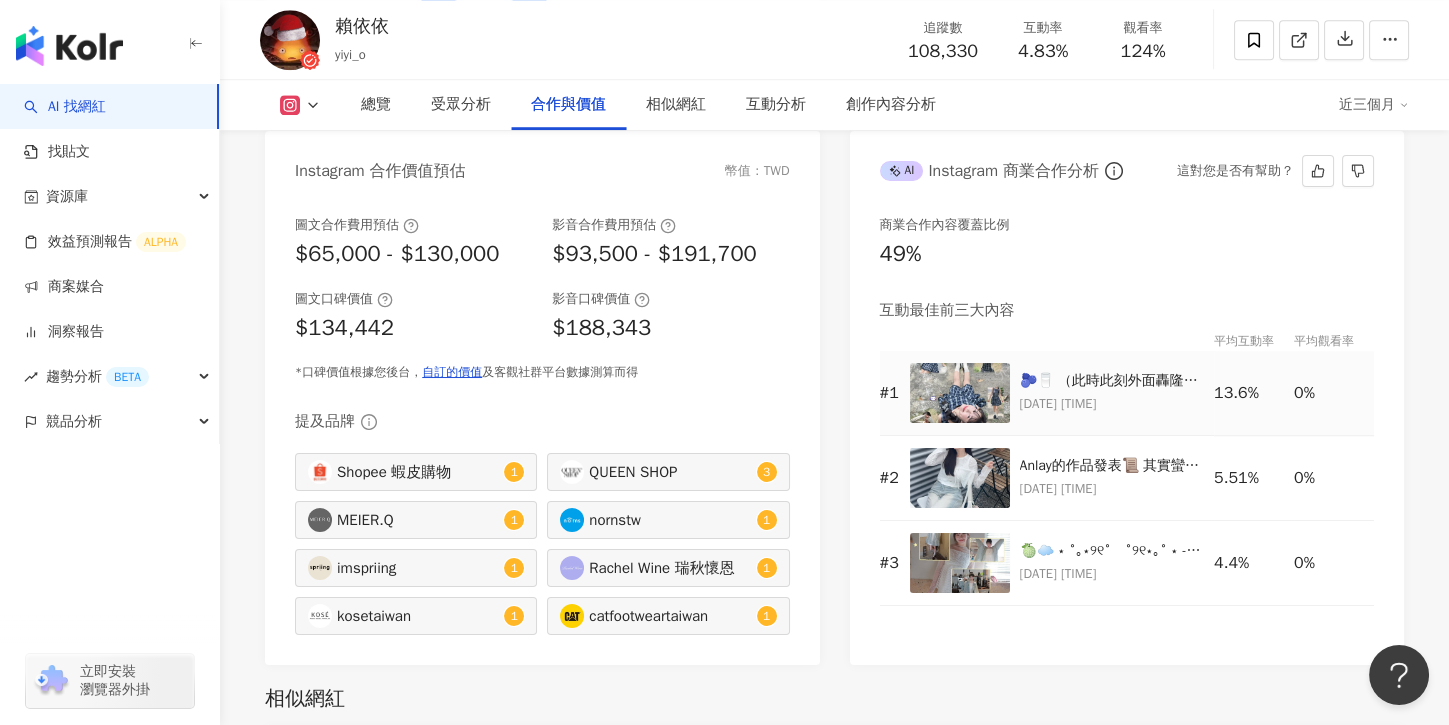 click on "View post on Instagram   查看原始貼文" at bounding box center (724, 362) 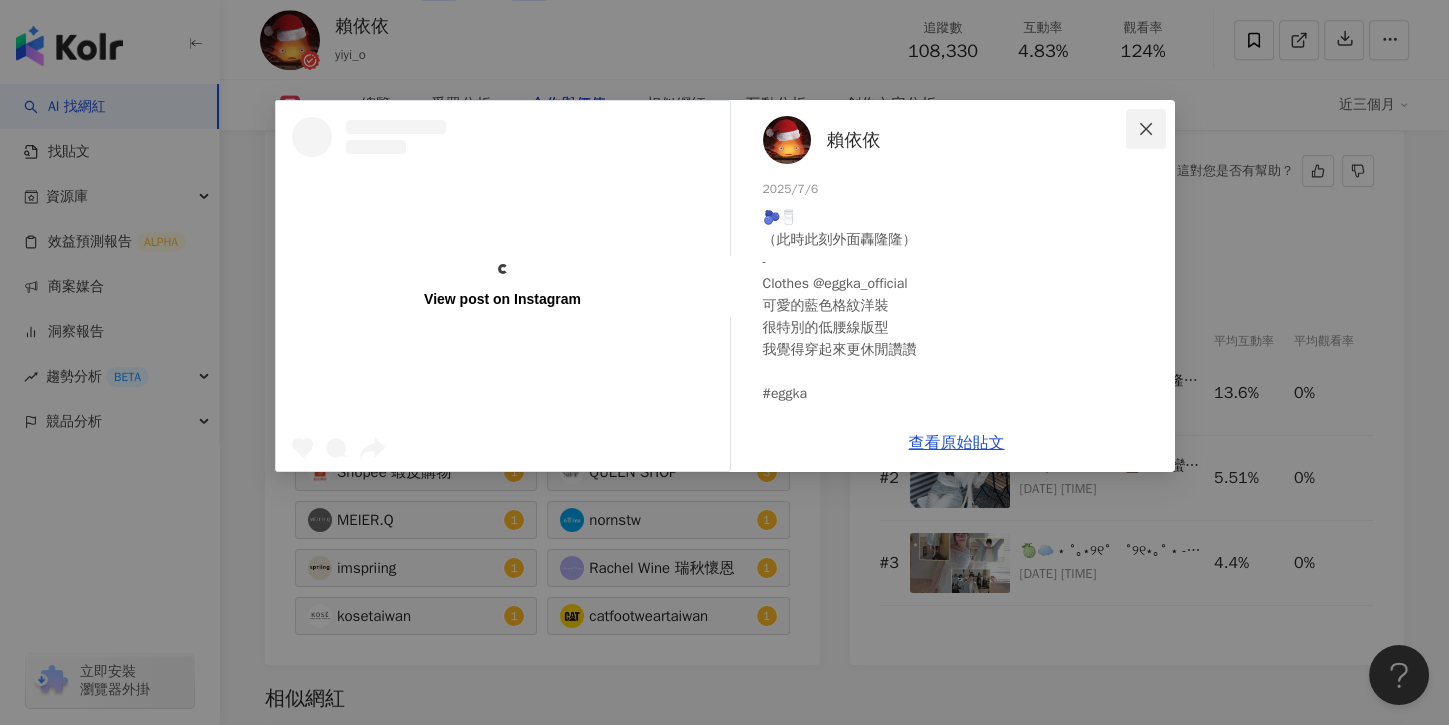 click 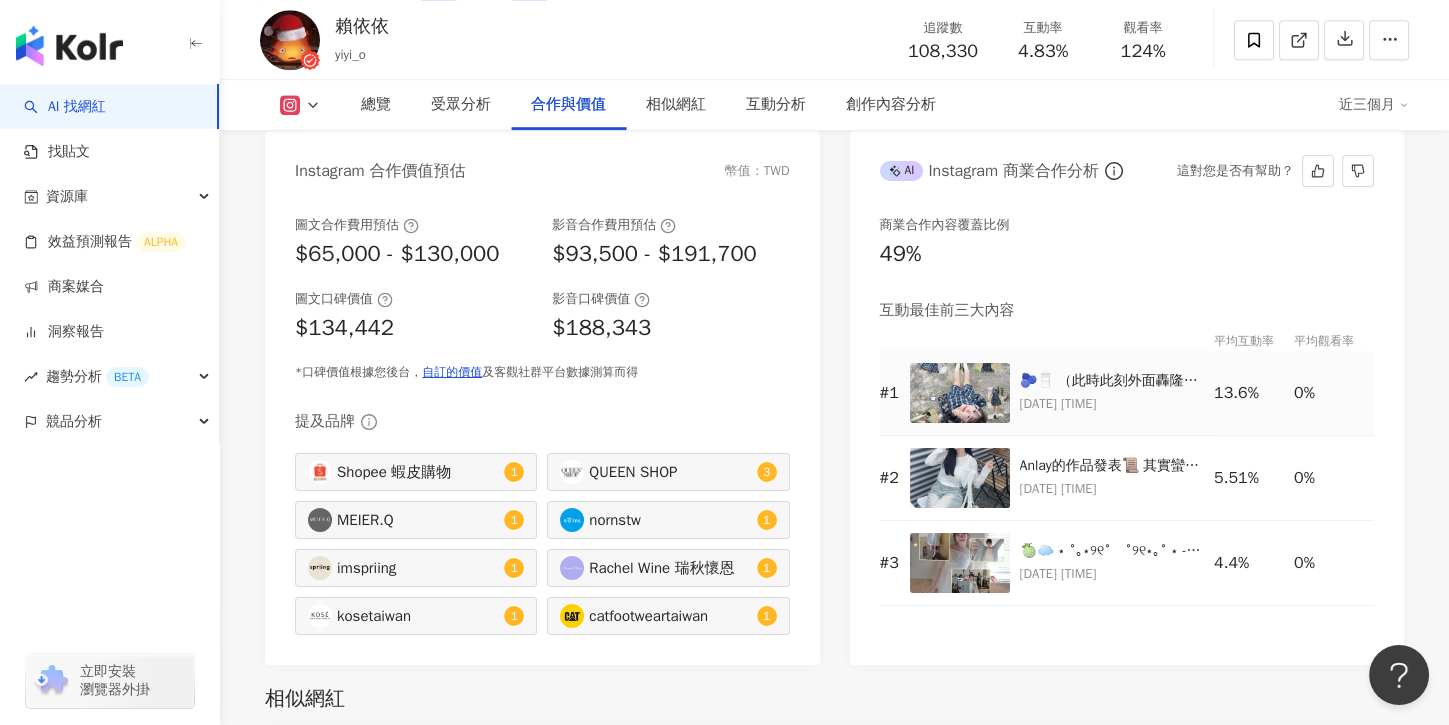 click on "2025/7/6 21:09" at bounding box center [1112, 404] 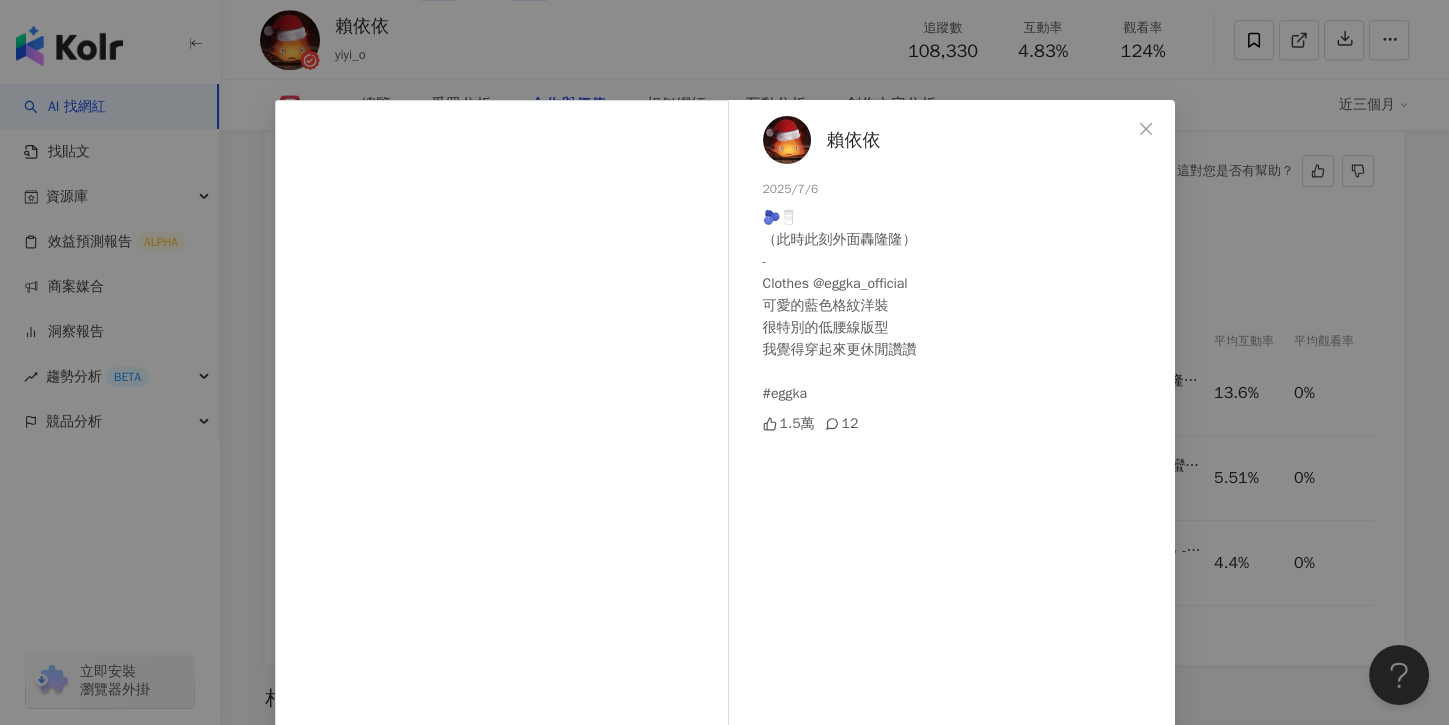 scroll, scrollTop: 6, scrollLeft: 0, axis: vertical 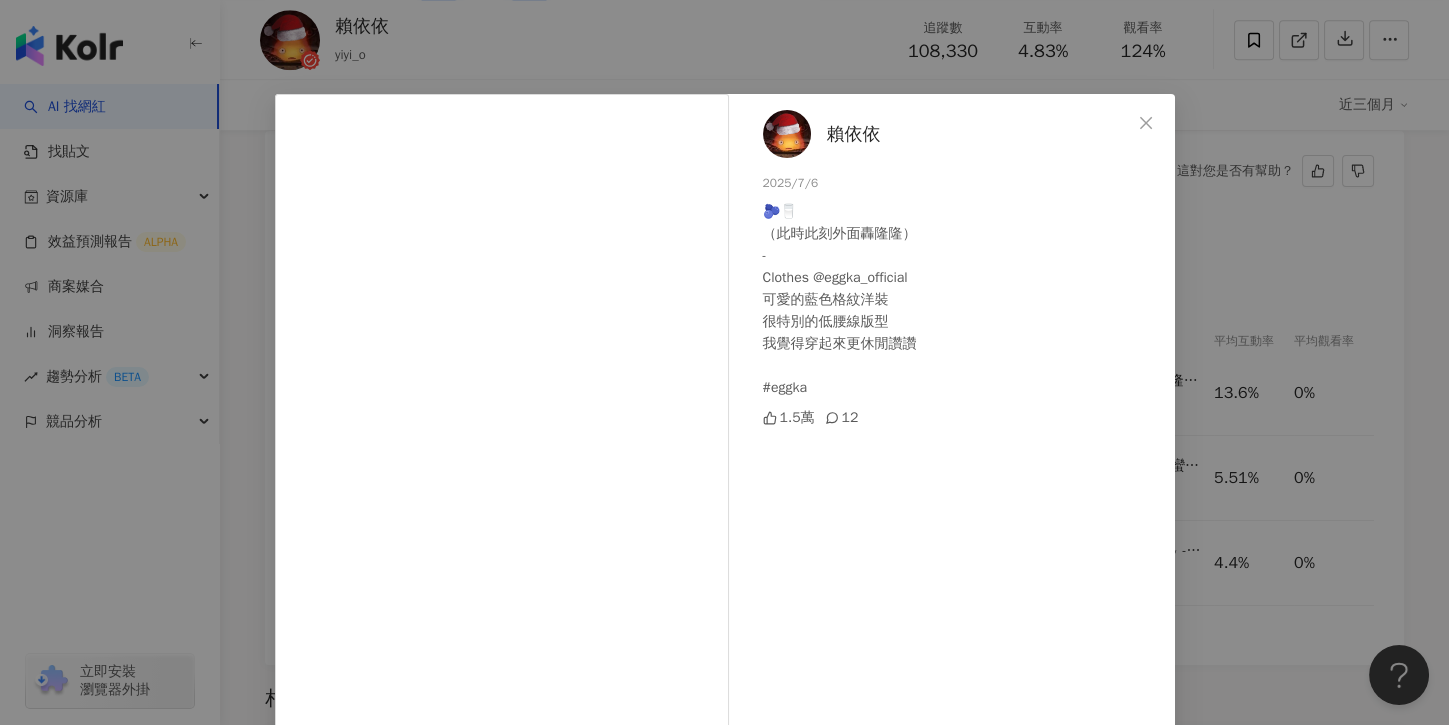 click on "賴依依 2025/7/6 🫐🥛
（此時此刻外面轟隆隆）
-
Clothes @eggka_official
可愛的藍色格紋洋裝
很特別的低腰線版型
我覺得穿起來更休閒讚讚
#eggka 1.5萬 12 查看原始貼文" at bounding box center [724, 362] 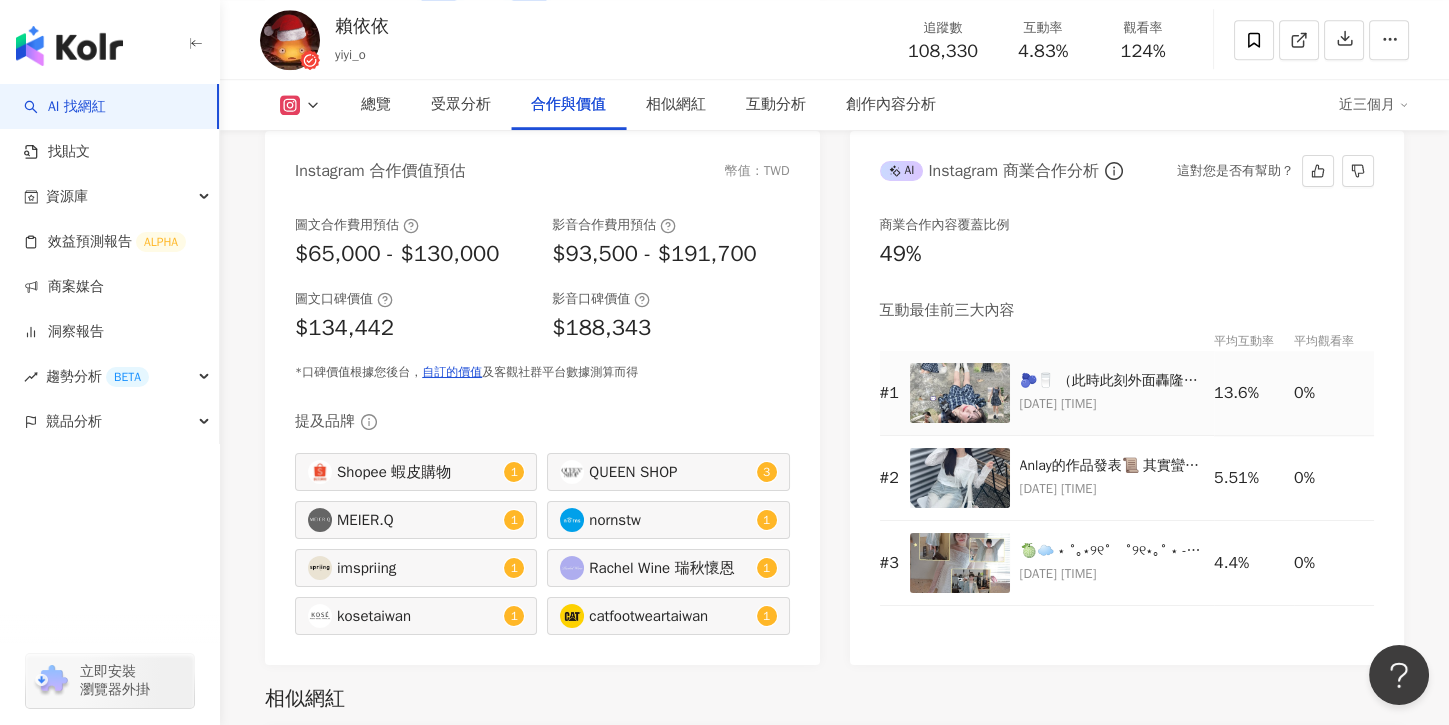click on "2025/7/6 21:09" at bounding box center [1112, 404] 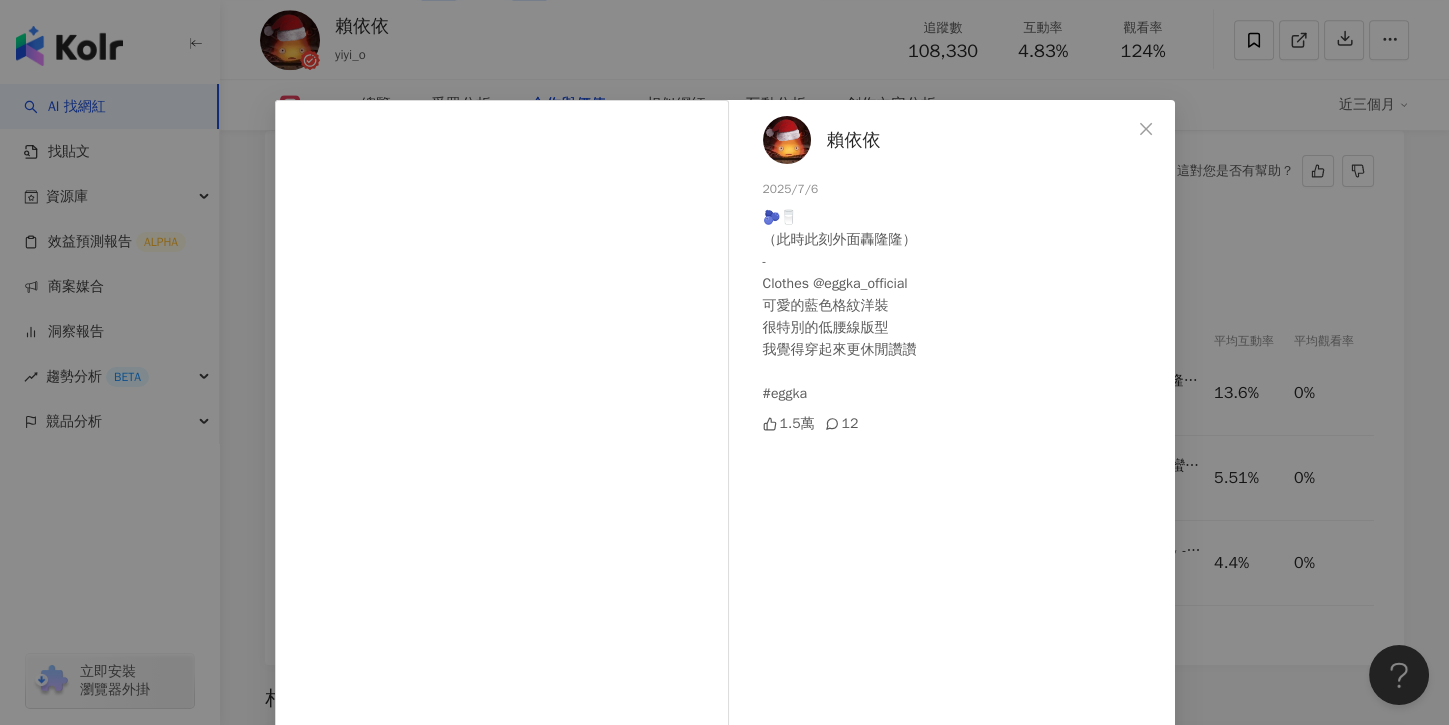 scroll, scrollTop: 210, scrollLeft: 0, axis: vertical 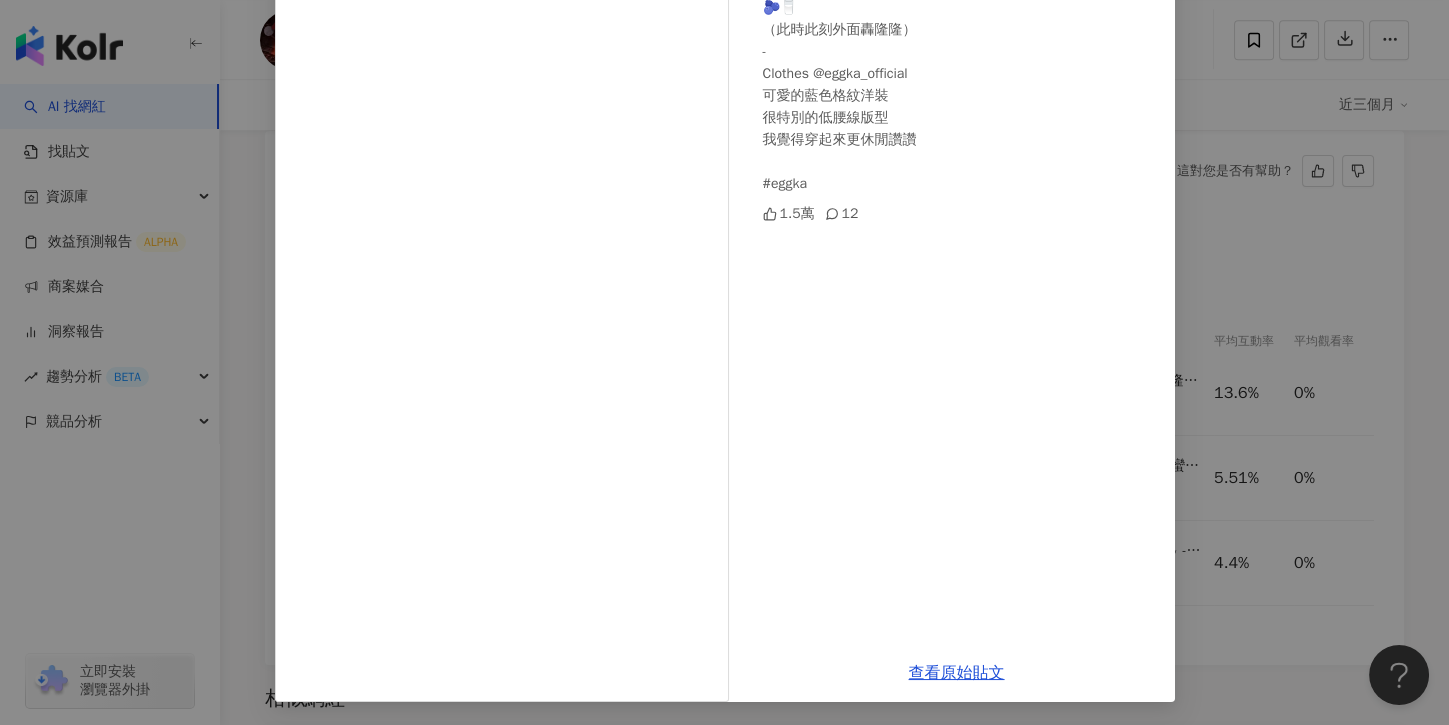 click on "賴依依 2025/7/6 🫐🥛
（此時此刻外面轟隆隆）
-
Clothes @eggka_official
可愛的藍色格紋洋裝
很特別的低腰線版型
我覺得穿起來更休閒讚讚
#eggka 1.5萬 12 查看原始貼文" at bounding box center (724, 362) 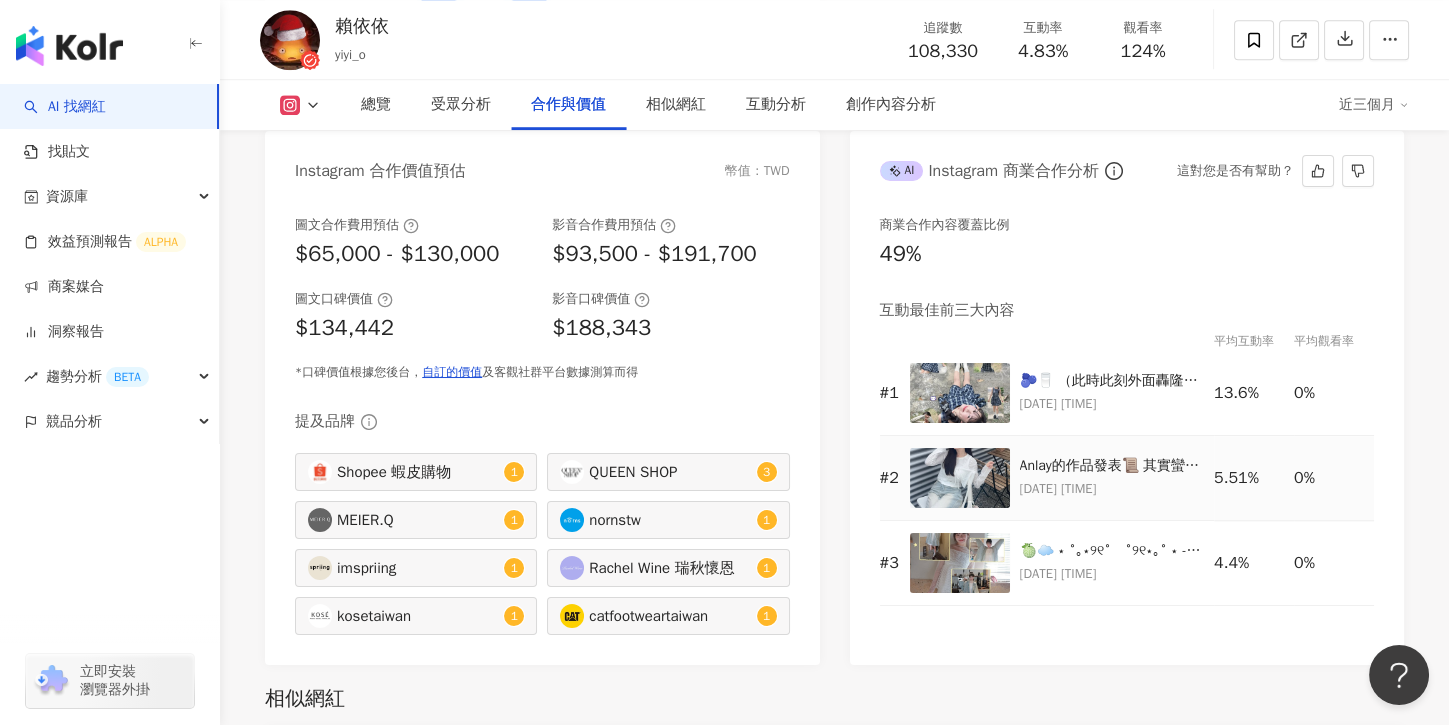 click on "🫐🥛
（此時此刻外面轟隆隆）
-
Clothes @eggka_official
可愛的藍色格紋洋裝
很特別的低腰線版型
我覺得穿起來更休閒讚讚
#eggka 2025/7/6 21:09" at bounding box center (1117, 393) 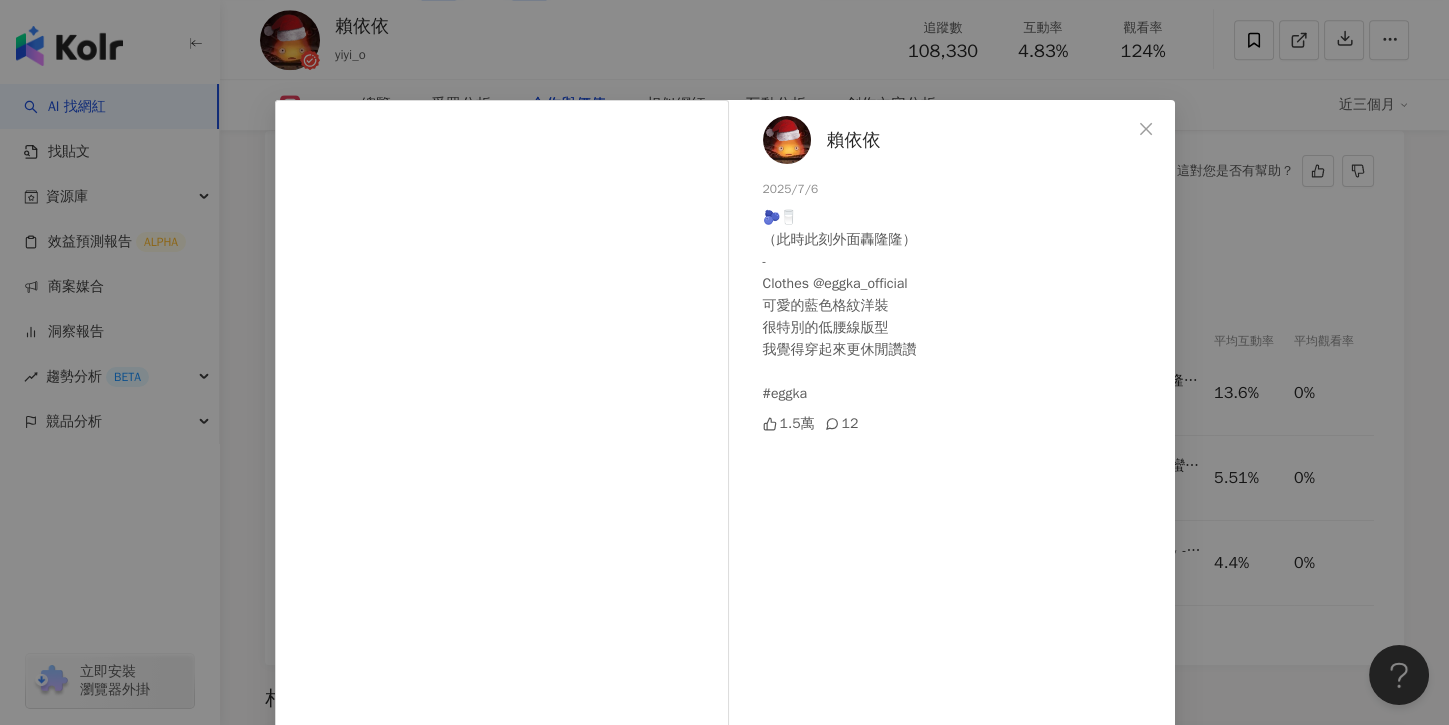 click on "賴依依 2025/7/6 🫐🥛
（此時此刻外面轟隆隆）
-
Clothes @eggka_official
可愛的藍色格紋洋裝
很特別的低腰線版型
我覺得穿起來更休閒讚讚
#eggka 1.5萬 12" at bounding box center (957, 477) 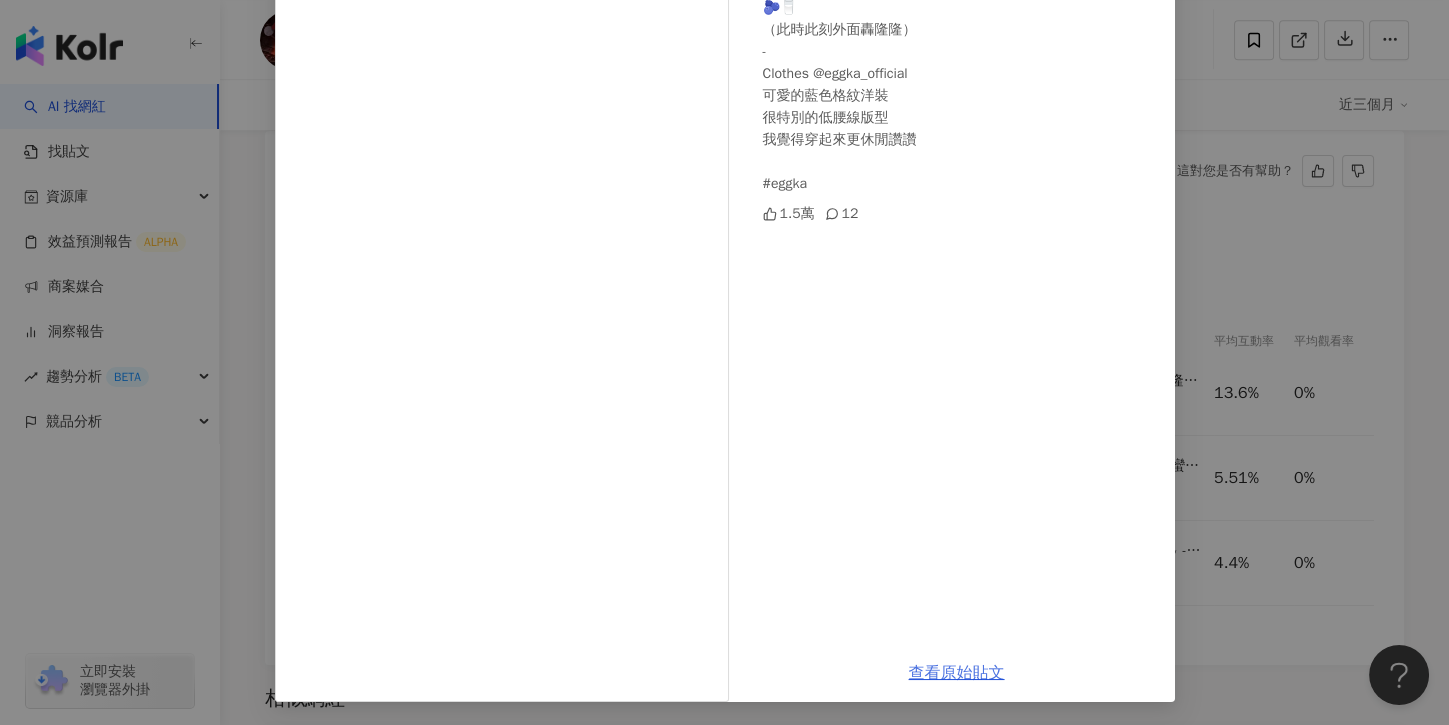 click on "查看原始貼文" at bounding box center (957, 673) 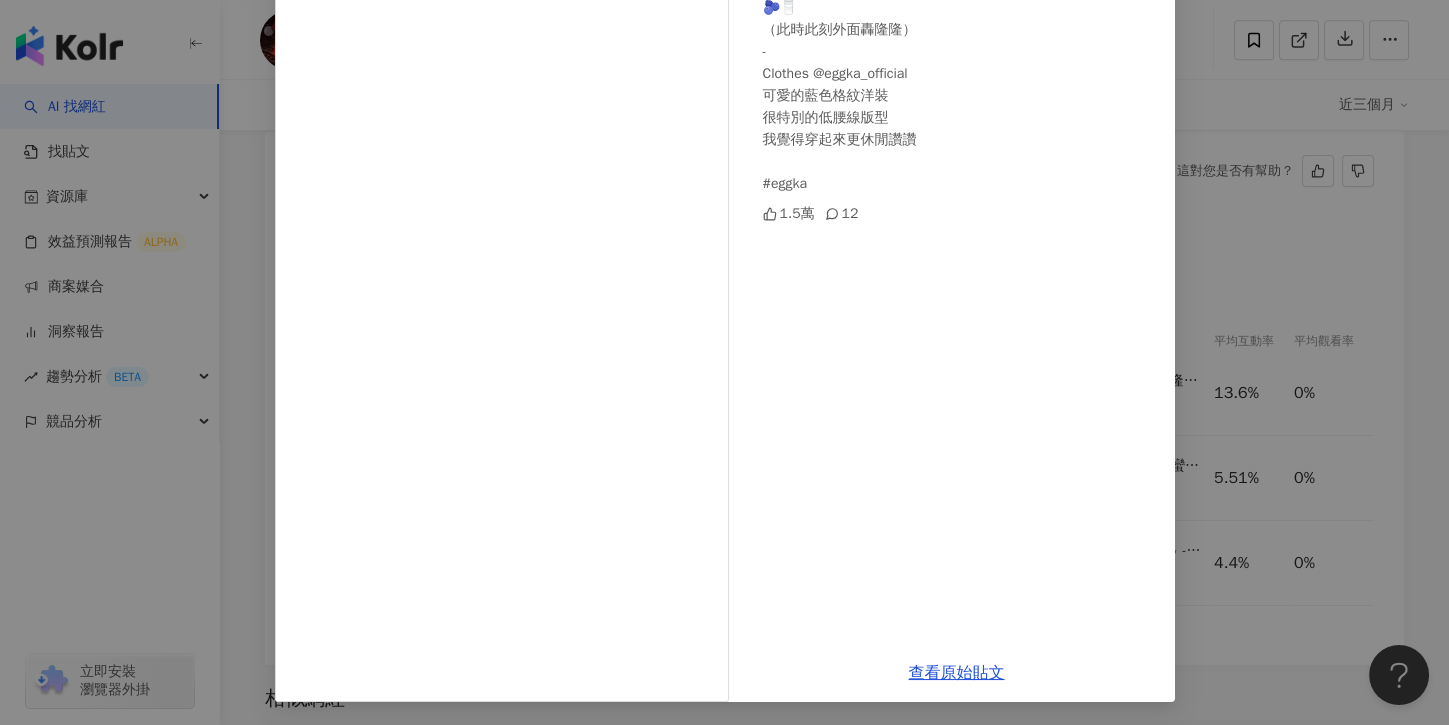 click on "賴依依 2025/7/6 🫐🥛
（此時此刻外面轟隆隆）
-
Clothes @eggka_official
可愛的藍色格紋洋裝
很特別的低腰線版型
我覺得穿起來更休閒讚讚
#eggka 1.5萬 12 查看原始貼文" at bounding box center [724, 362] 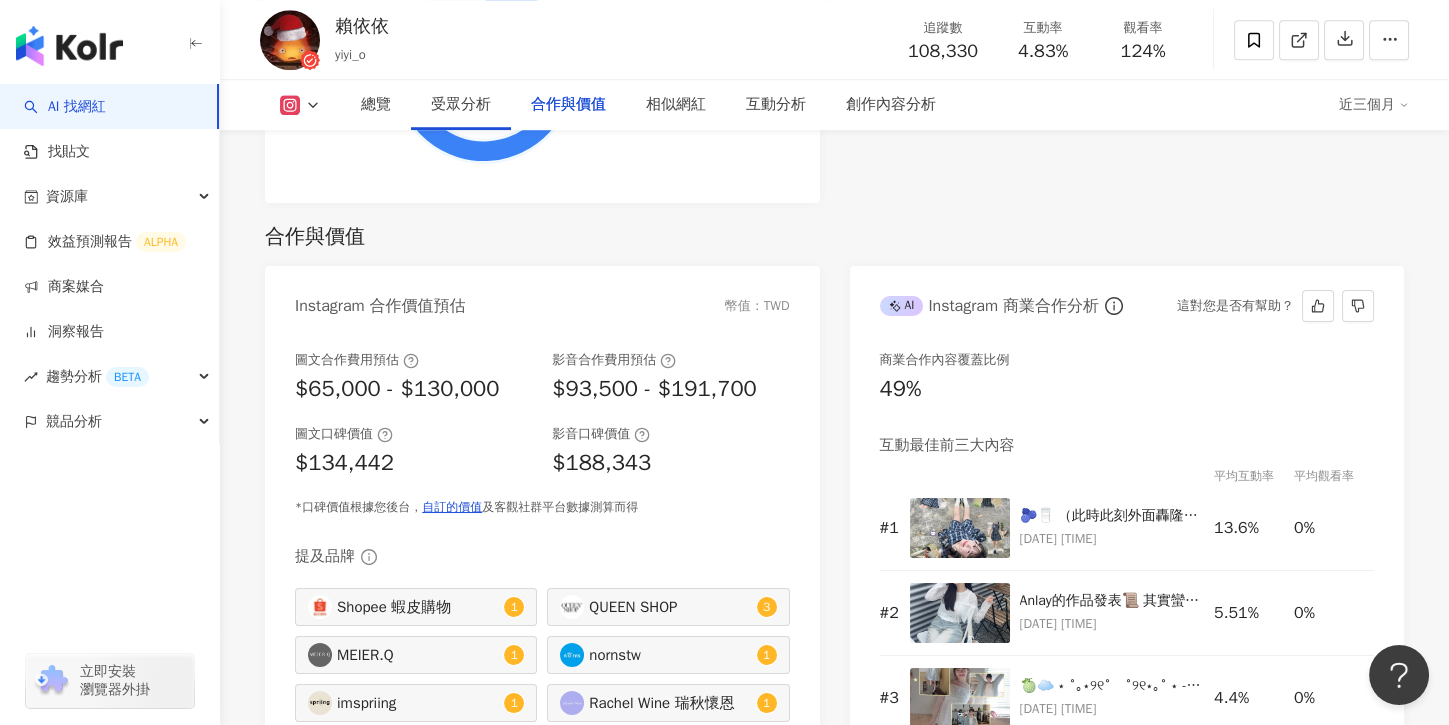 scroll, scrollTop: 2622, scrollLeft: 0, axis: vertical 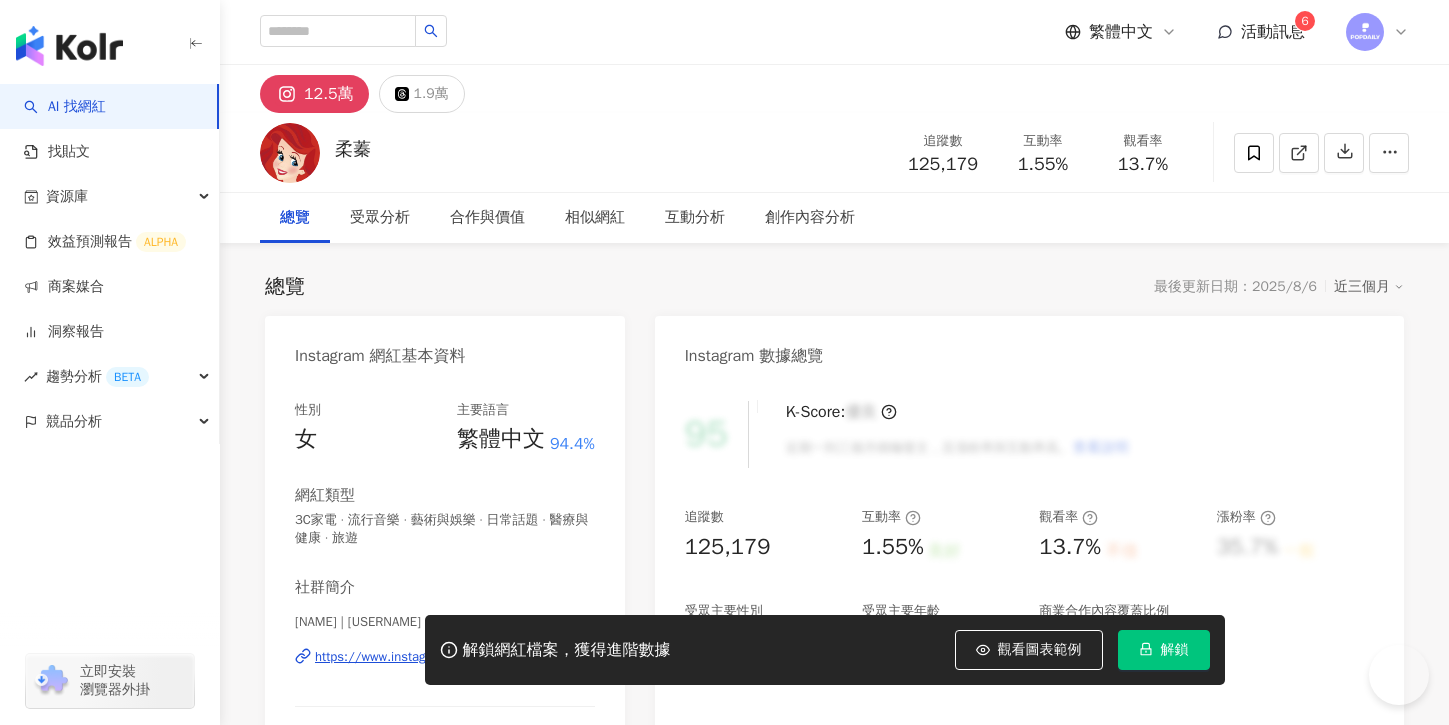 click on "解鎖" at bounding box center [1164, 650] 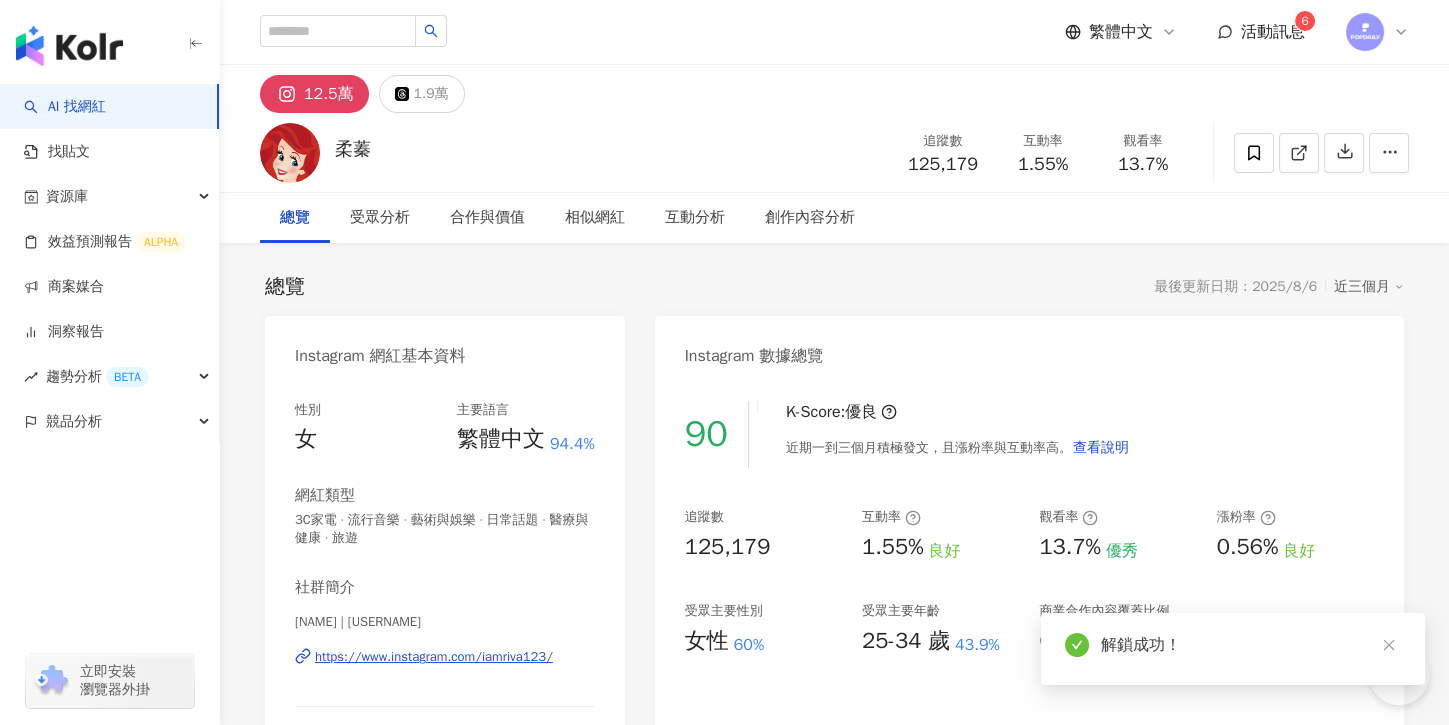 scroll, scrollTop: 0, scrollLeft: 0, axis: both 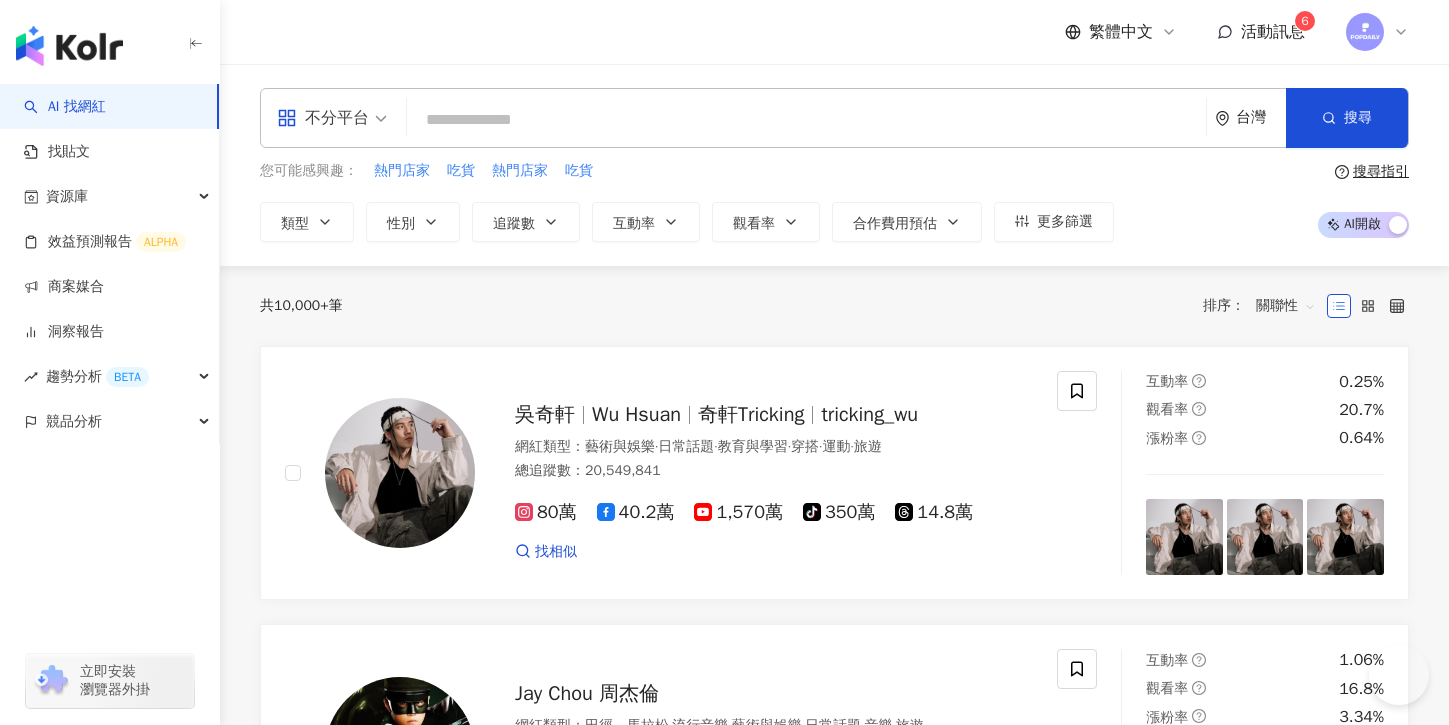 click at bounding box center [806, 120] 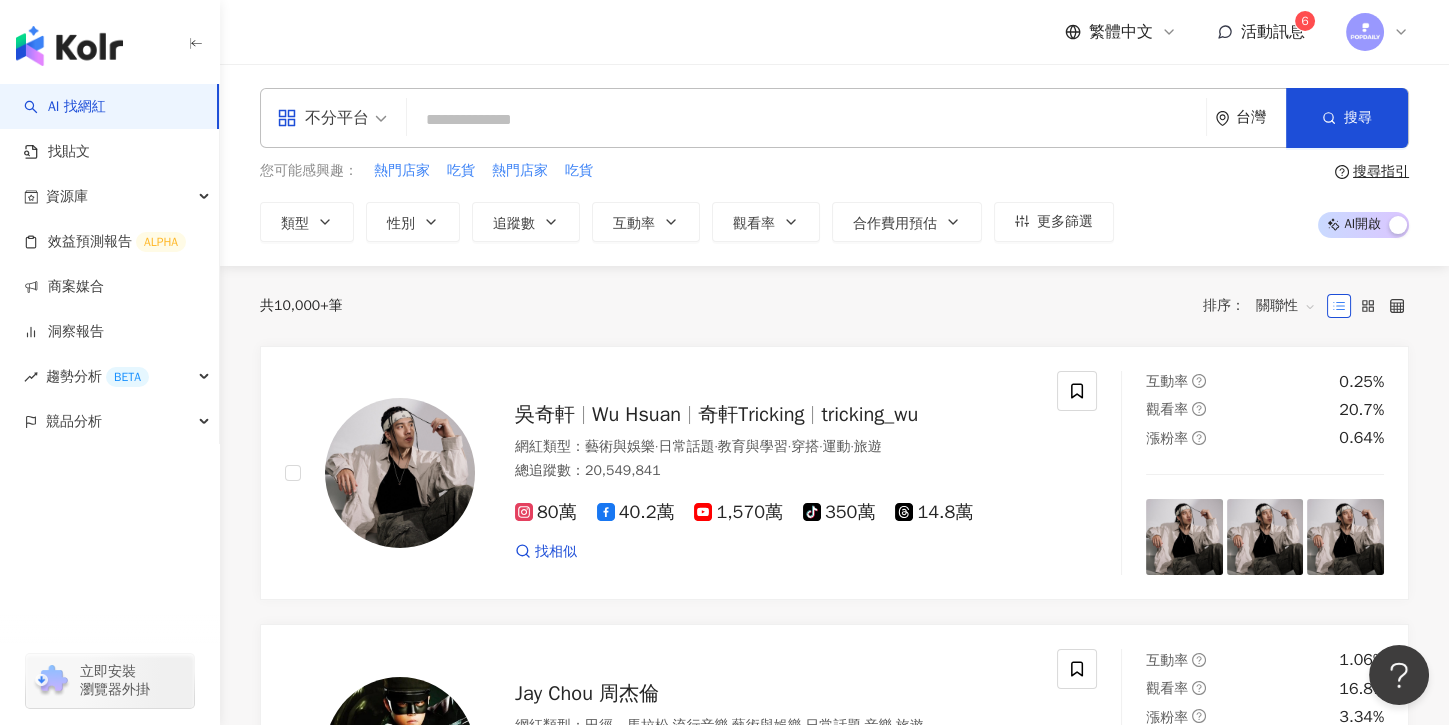 scroll, scrollTop: 0, scrollLeft: 0, axis: both 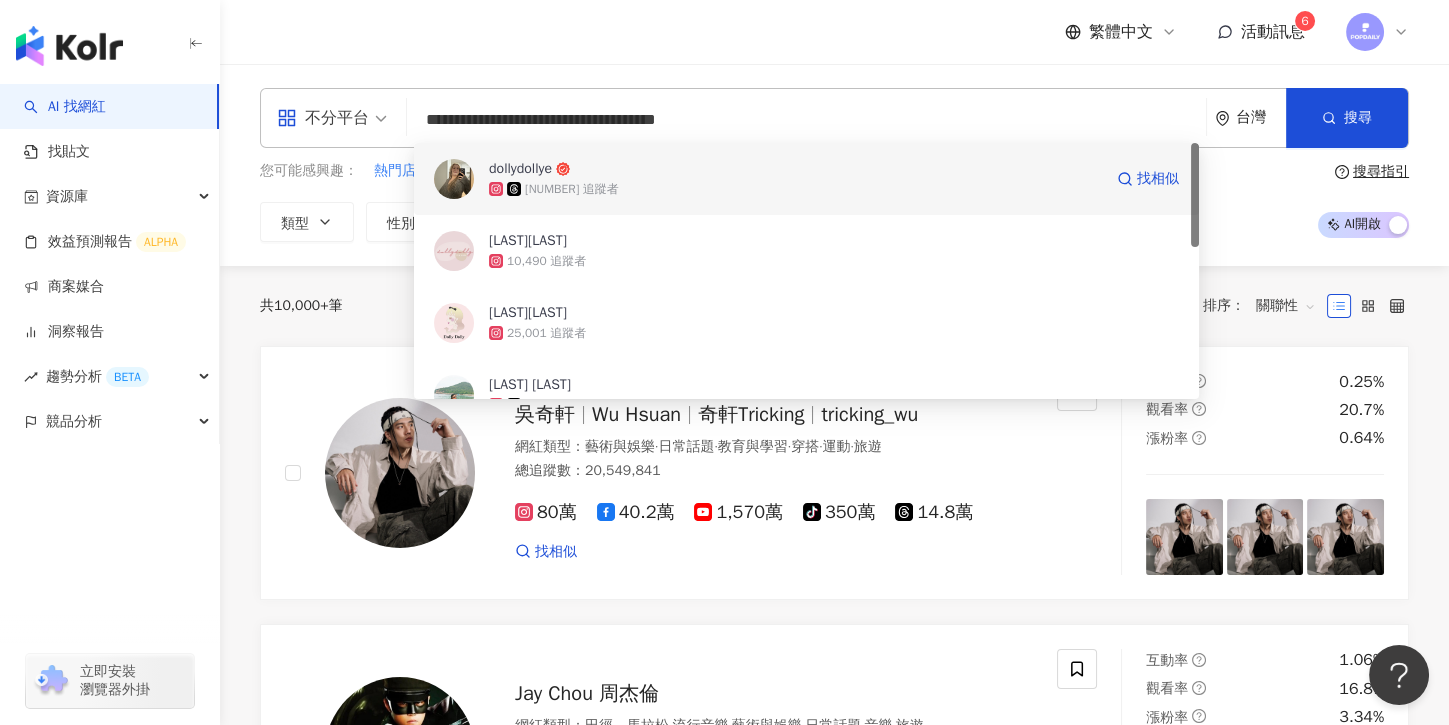 click on "dollydollye" at bounding box center [795, 169] 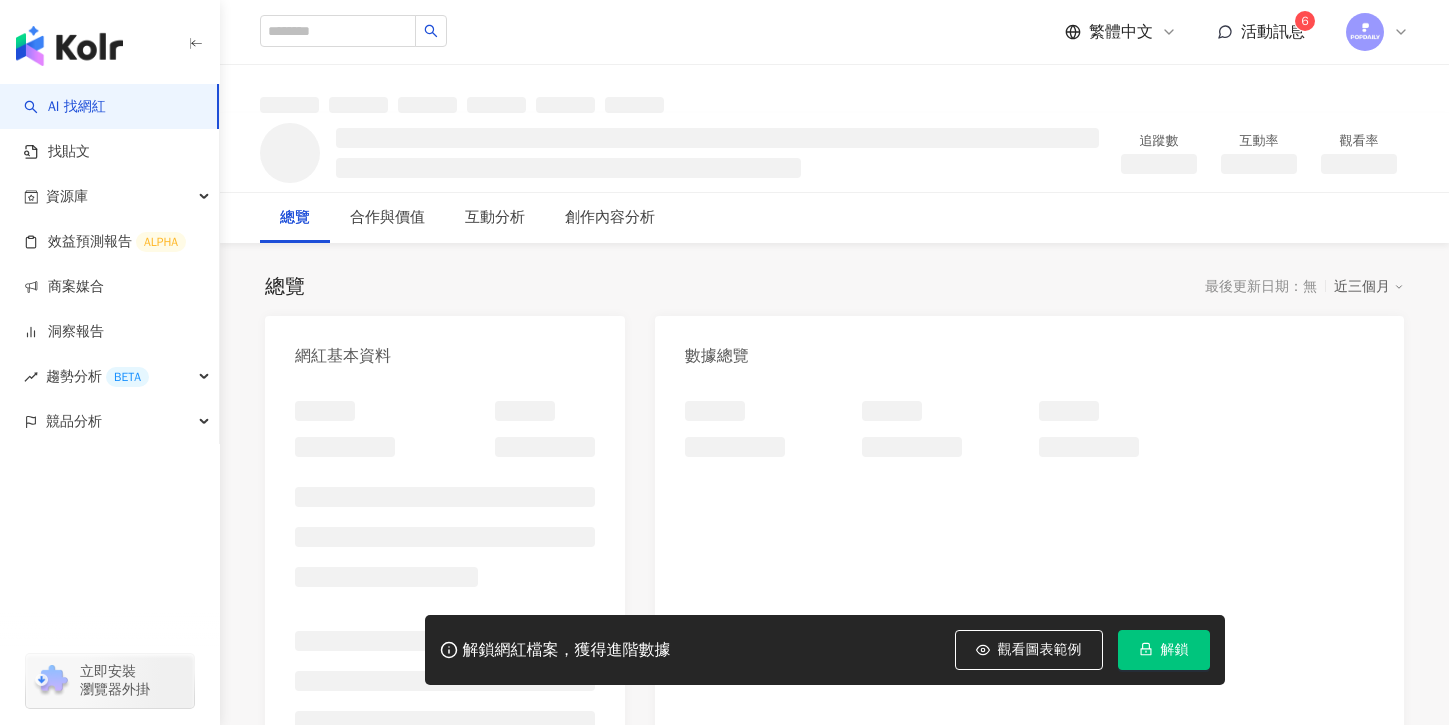 scroll, scrollTop: 0, scrollLeft: 0, axis: both 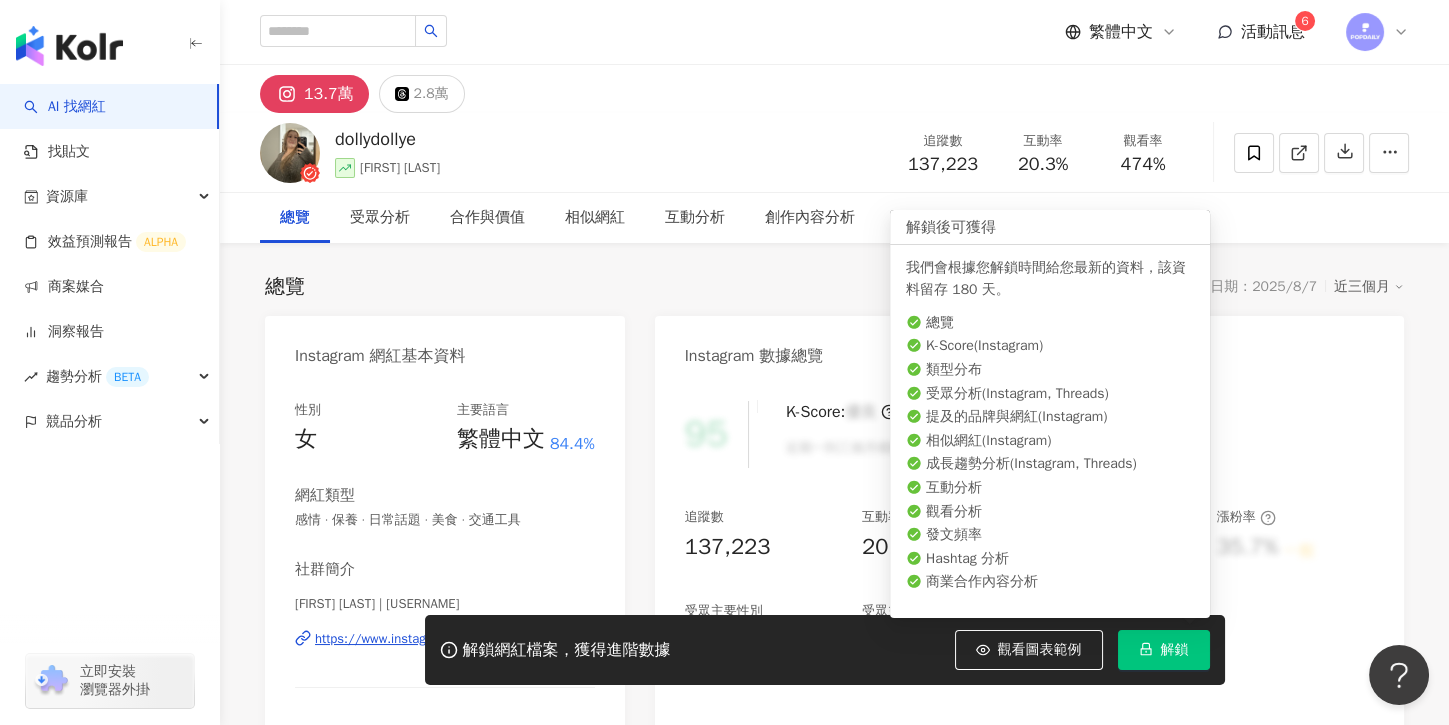 click on "解鎖" at bounding box center [1164, 650] 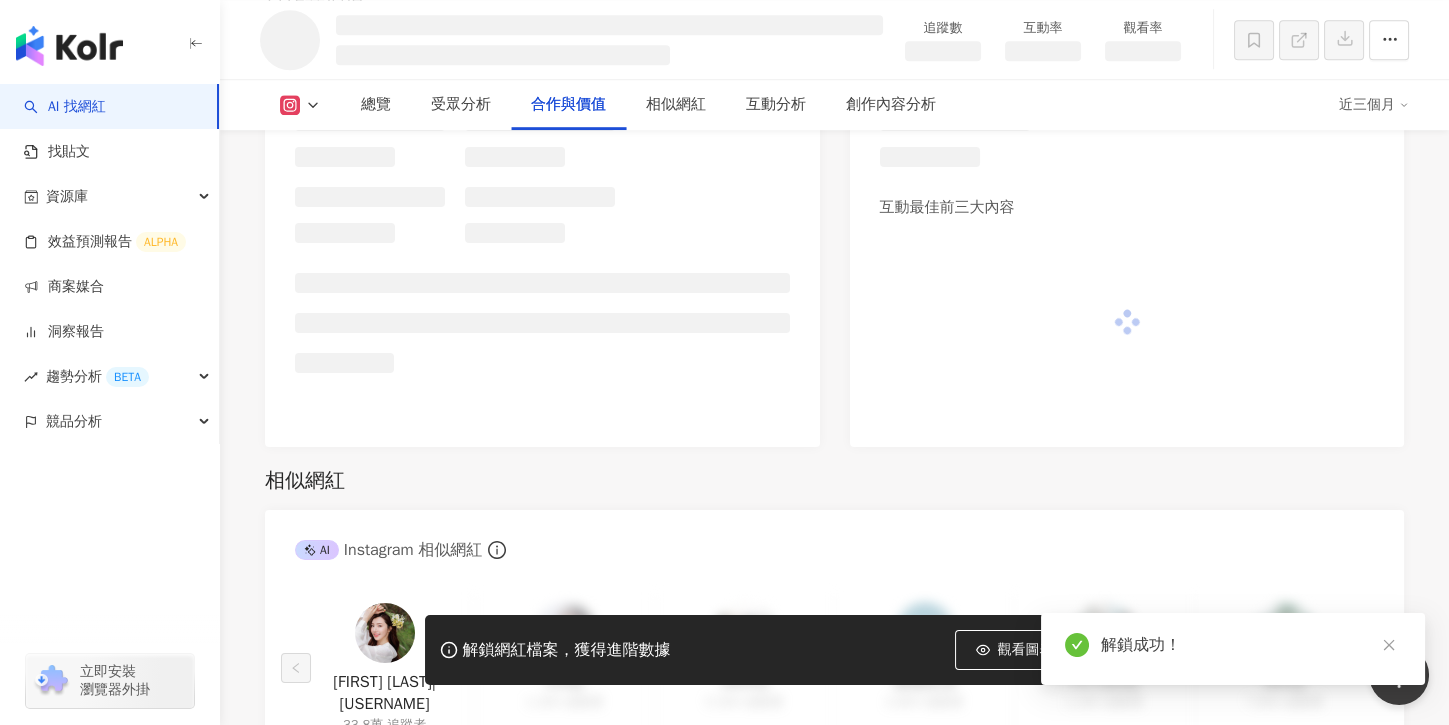 scroll, scrollTop: 2403, scrollLeft: 0, axis: vertical 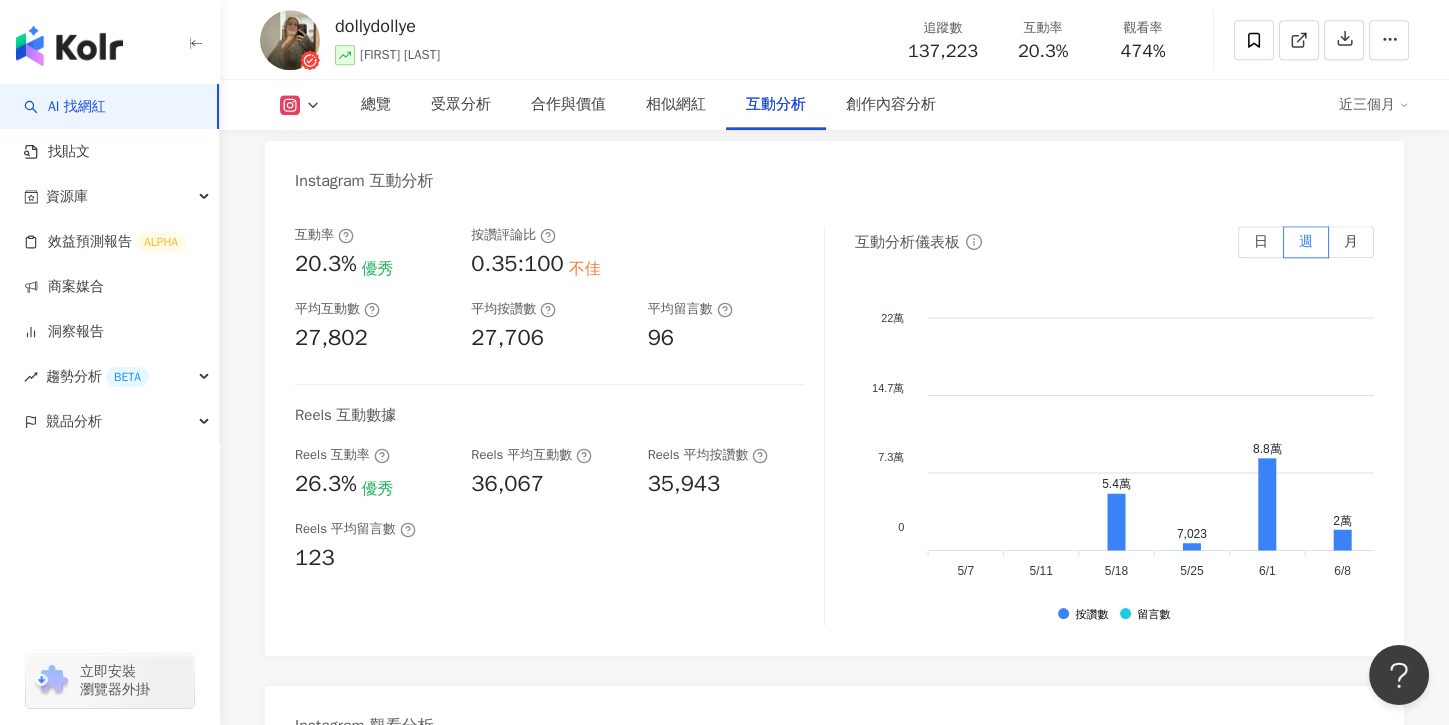 click on "互動率   20.3% 優秀 按讚評論比   0.35:100 不佳 平均互動數    27,802 平均按讚數   27,706 平均留言數   96" at bounding box center [549, 290] 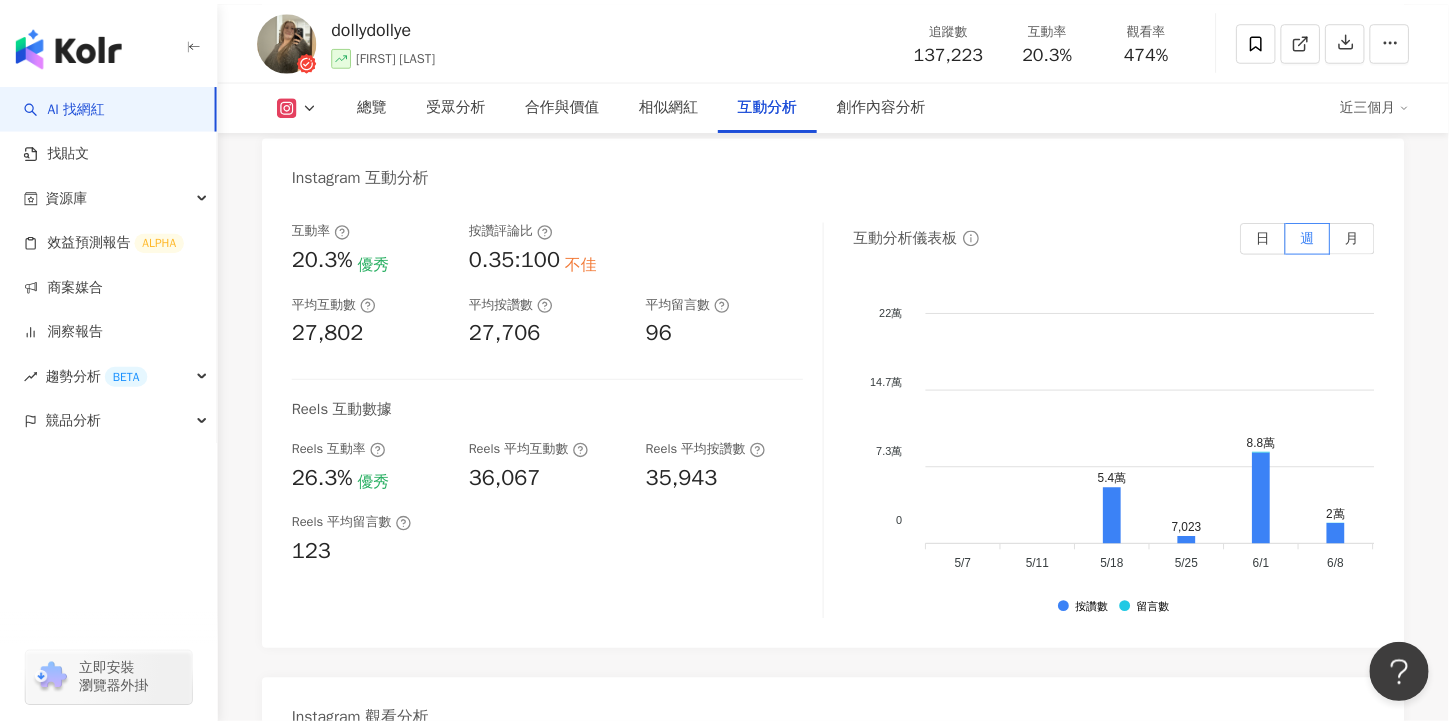 scroll, scrollTop: 3940, scrollLeft: 0, axis: vertical 